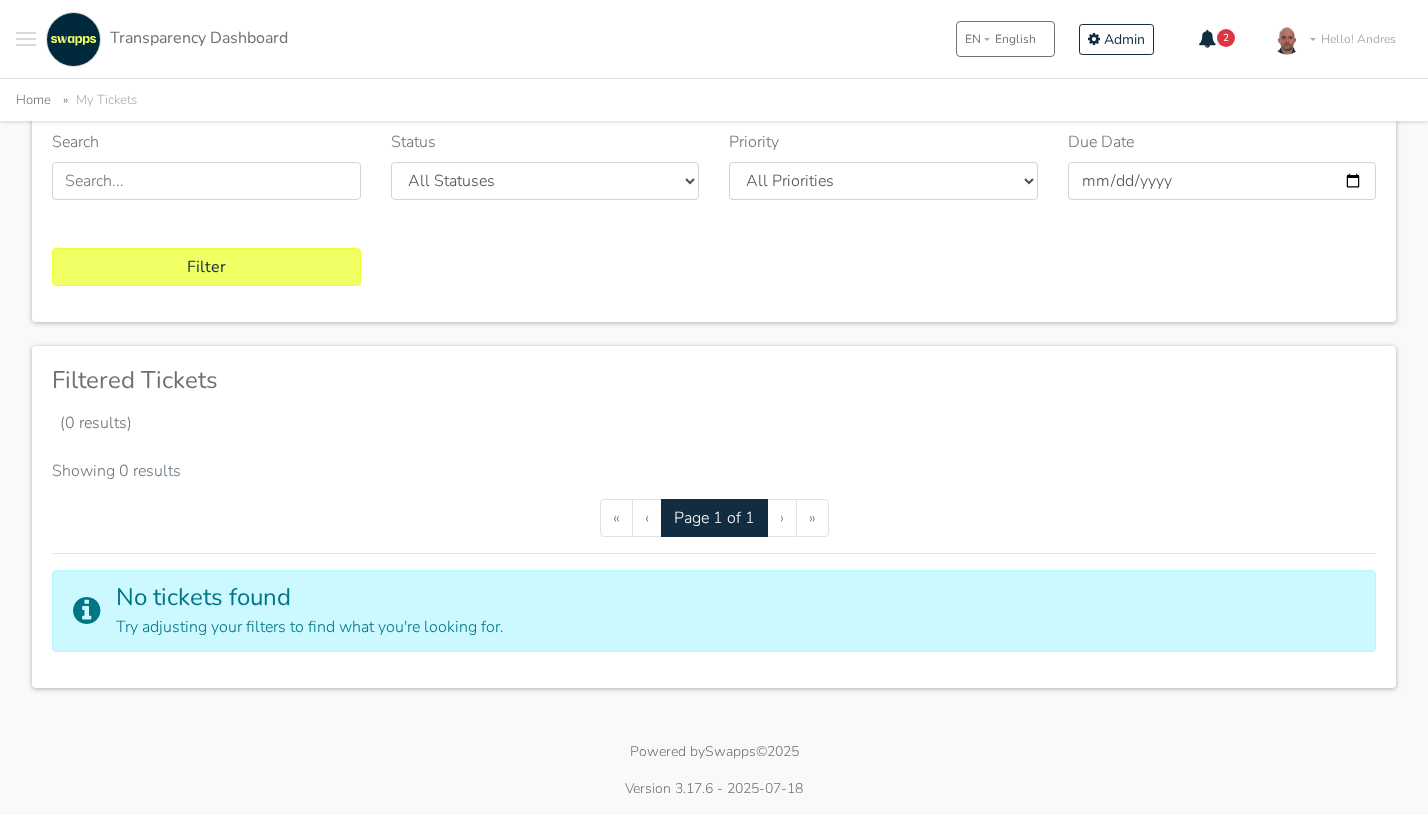scroll, scrollTop: 0, scrollLeft: 0, axis: both 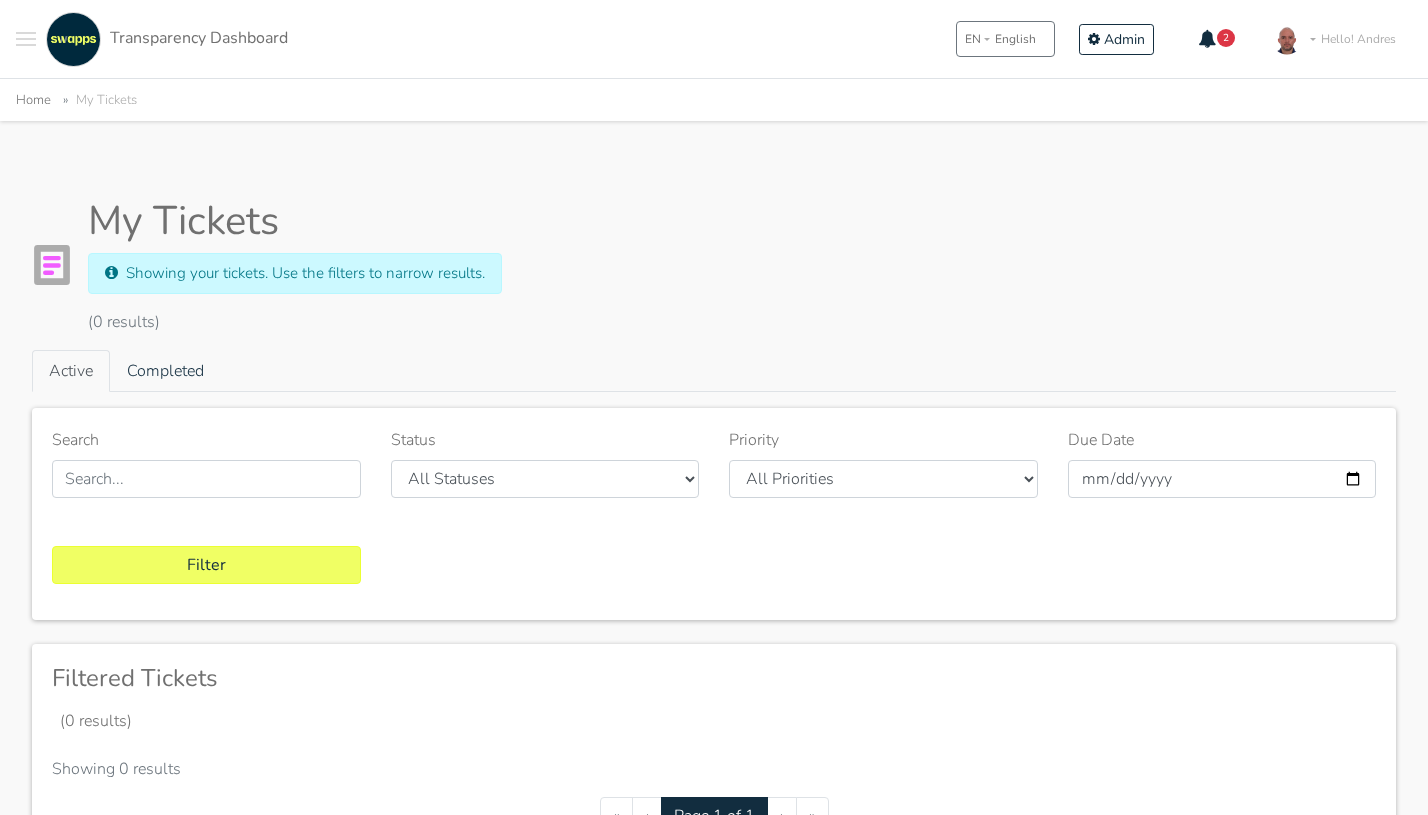click at bounding box center [26, 39] 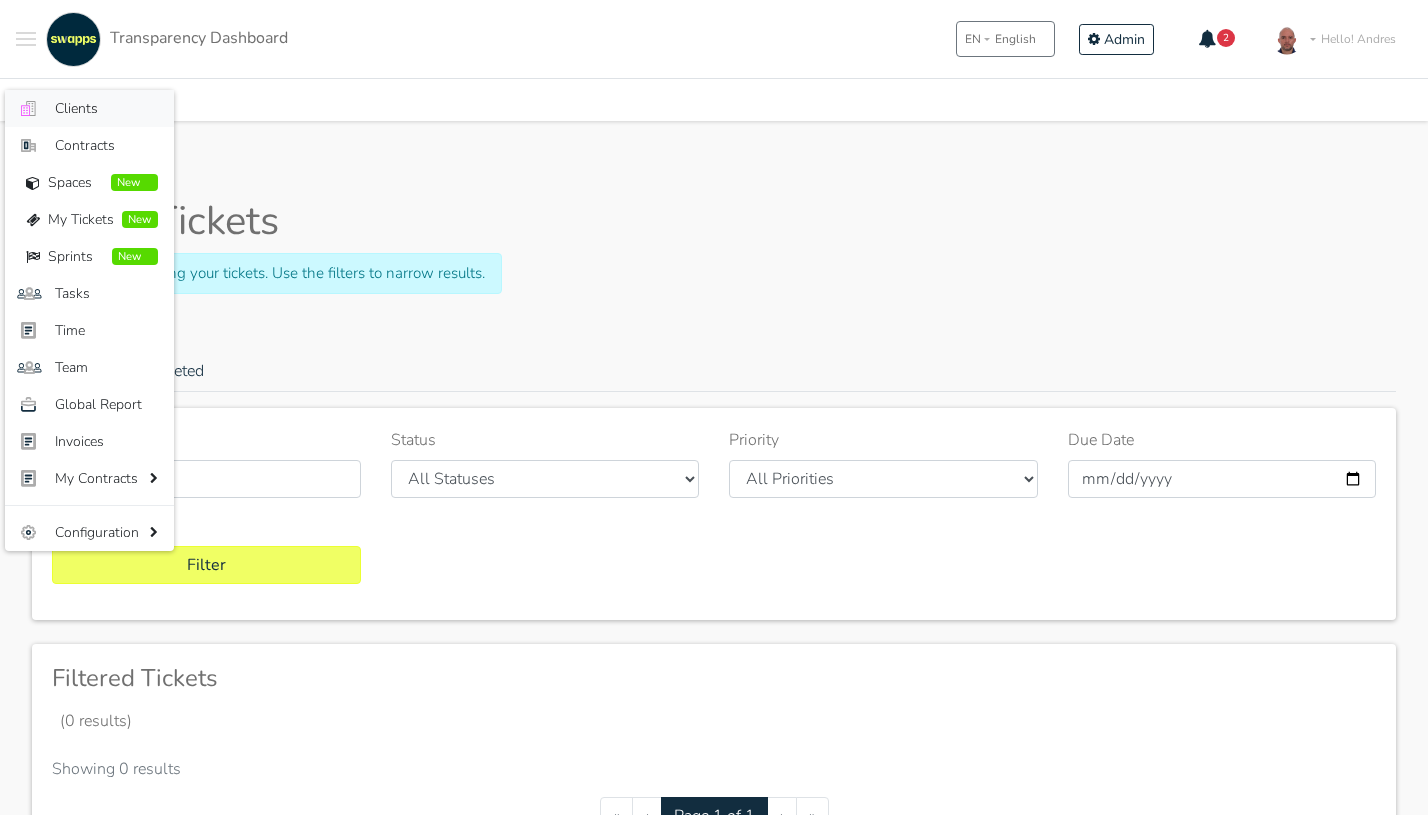 scroll, scrollTop: 0, scrollLeft: 0, axis: both 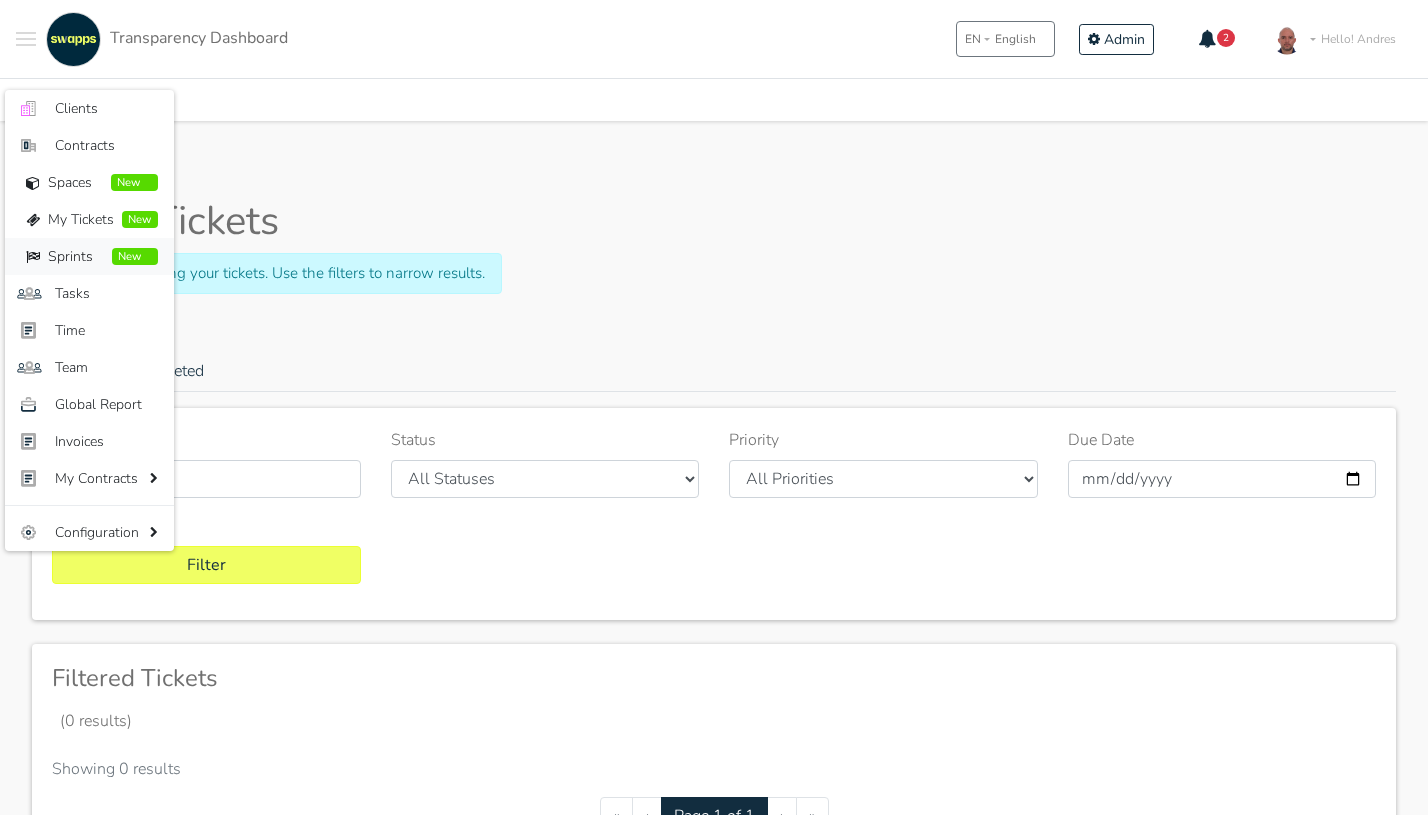 click on "Sprints" at bounding box center (76, 256) 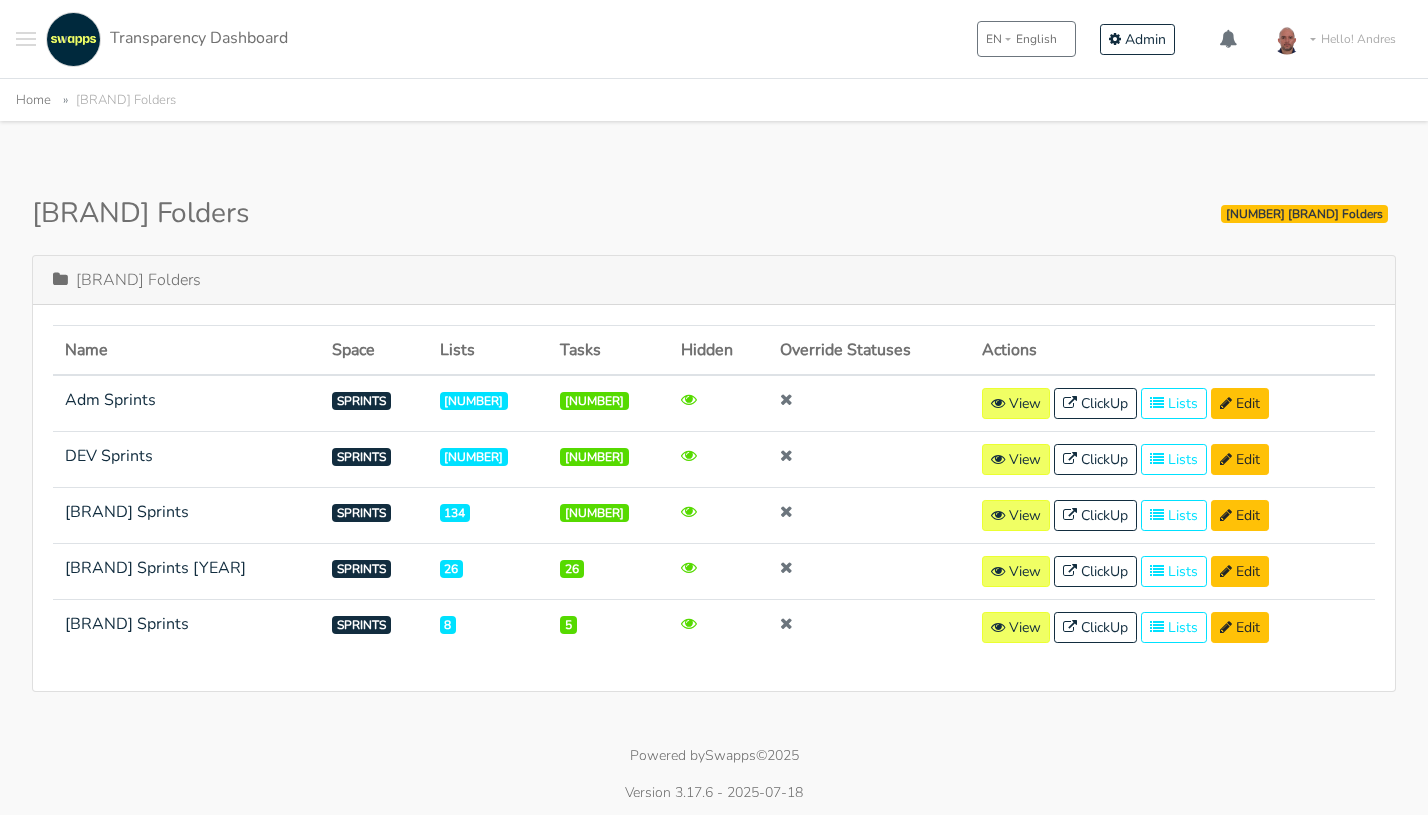 scroll, scrollTop: 0, scrollLeft: 0, axis: both 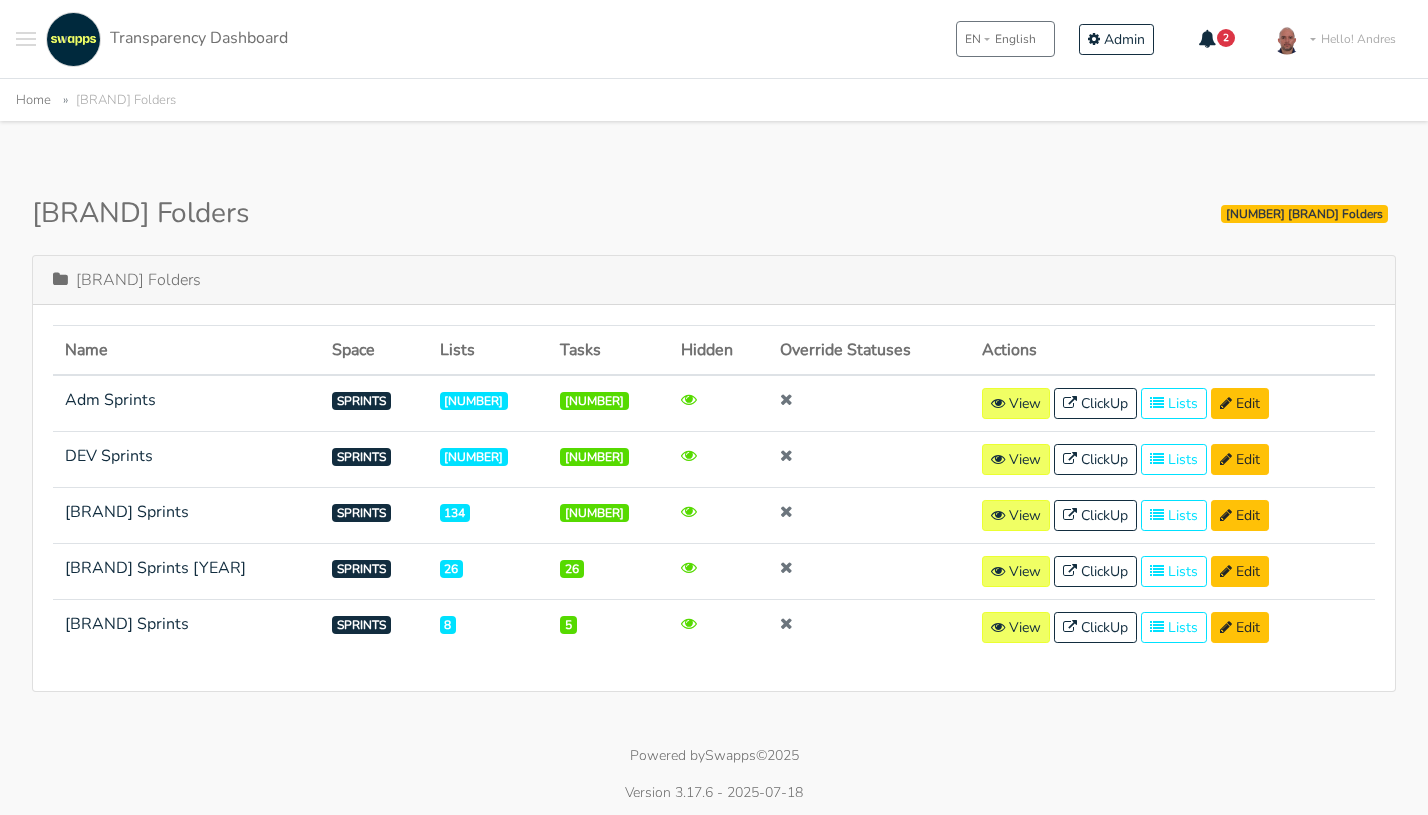 click at bounding box center [26, 39] 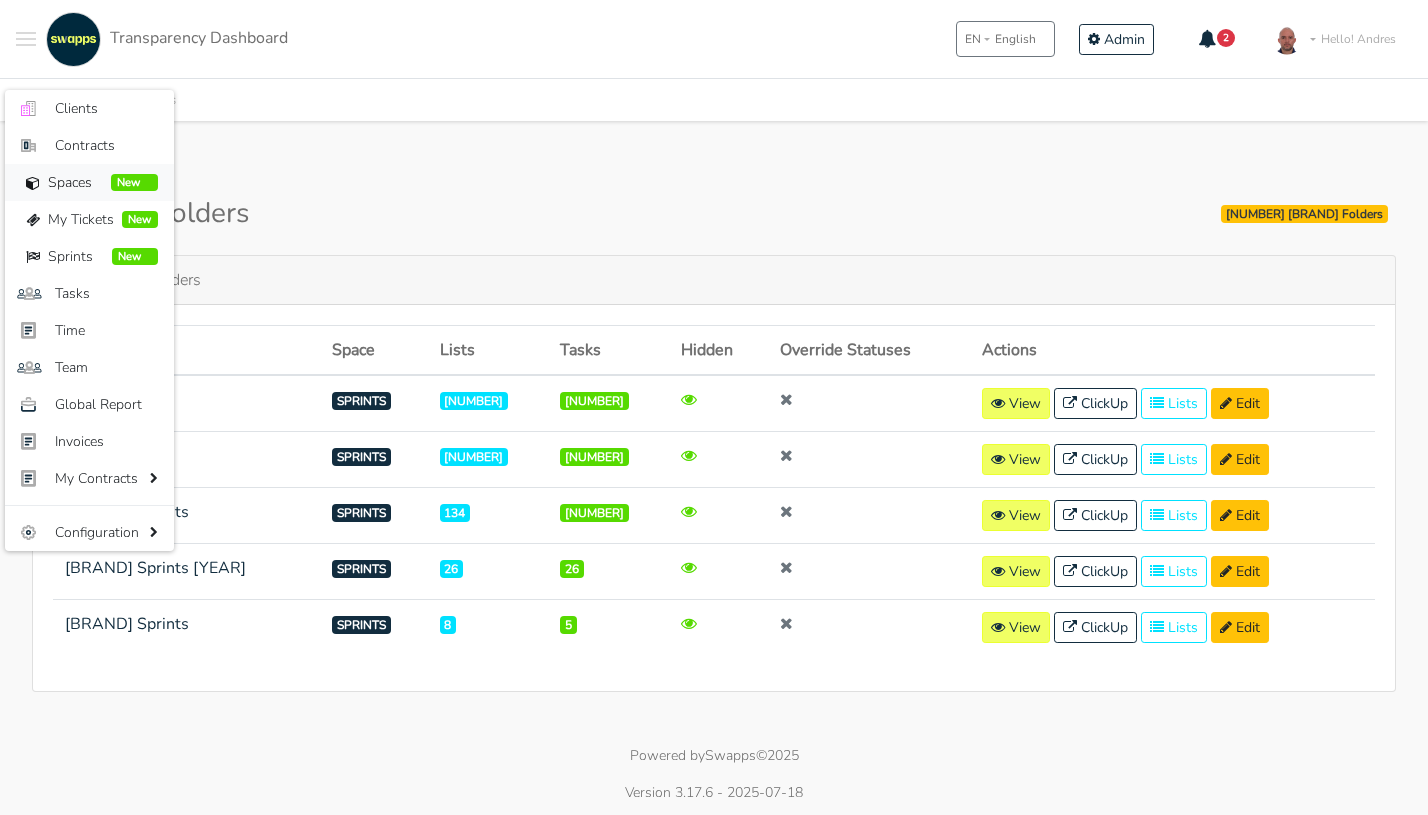click on "Spaces" at bounding box center [75, 182] 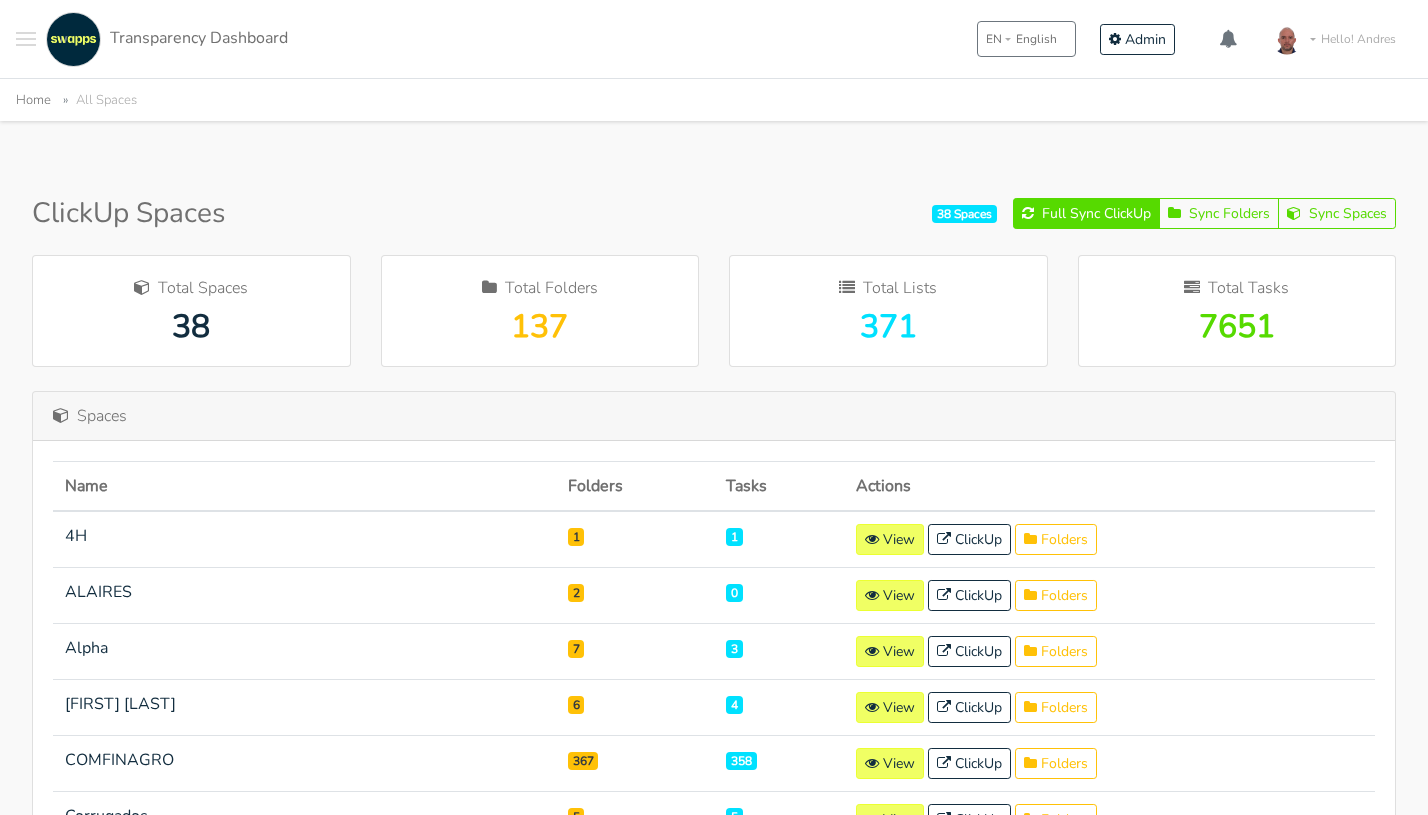scroll, scrollTop: 0, scrollLeft: 0, axis: both 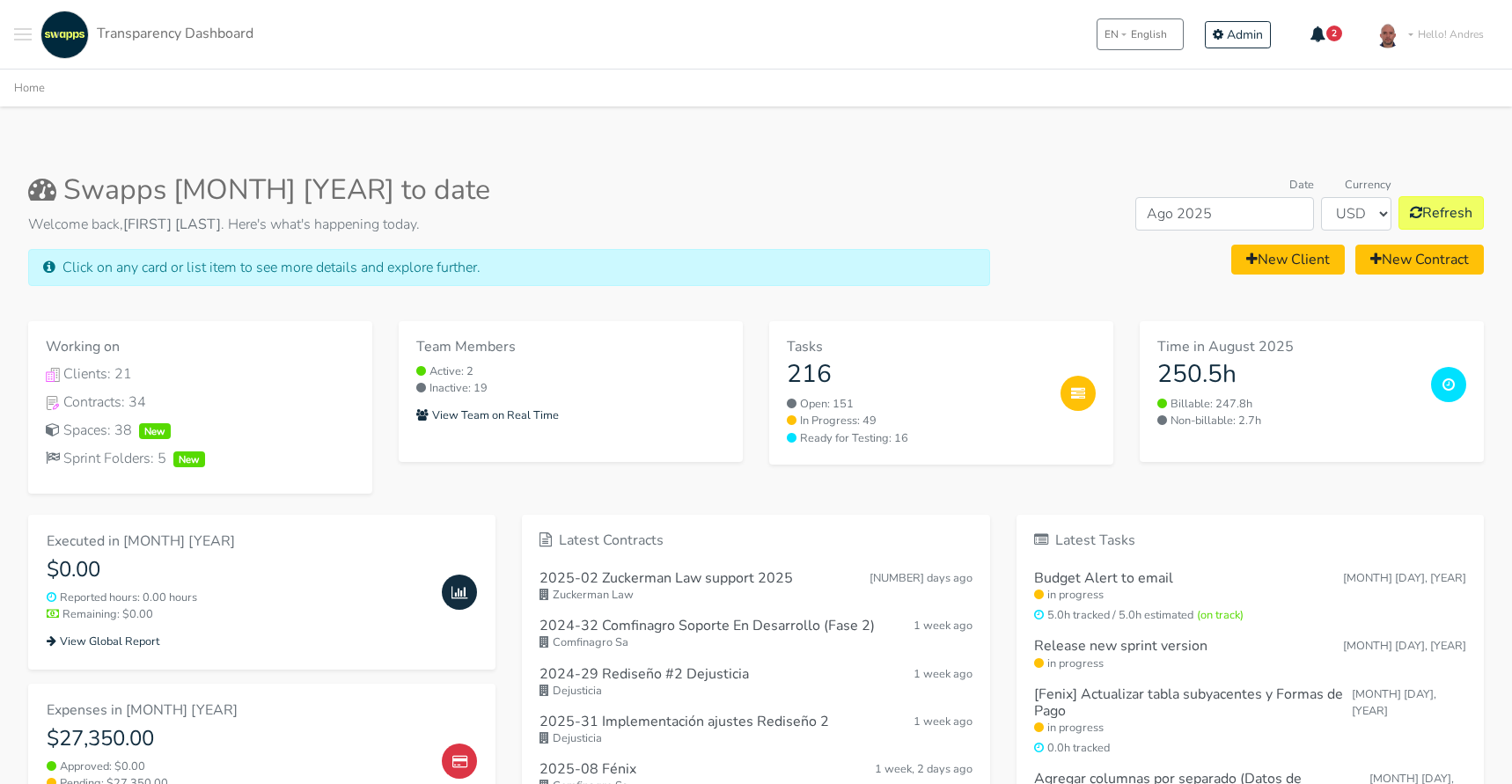click on "Executed in August 2025
$0.00
Reported hours: 0.00 hours
Remaining: $0.00
$27,350.00" at bounding box center [261, 777] 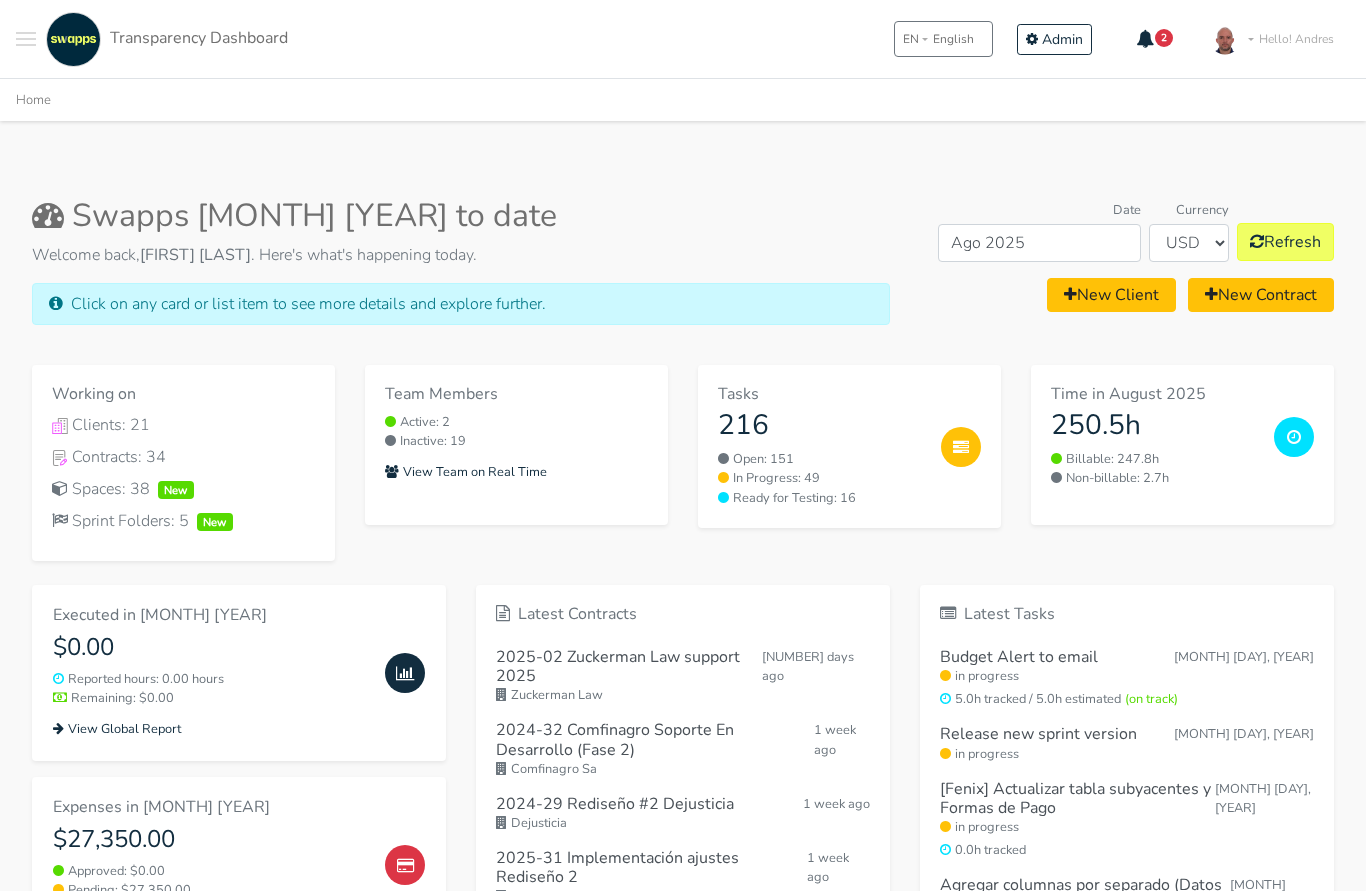 click on "2" at bounding box center [1164, 38] 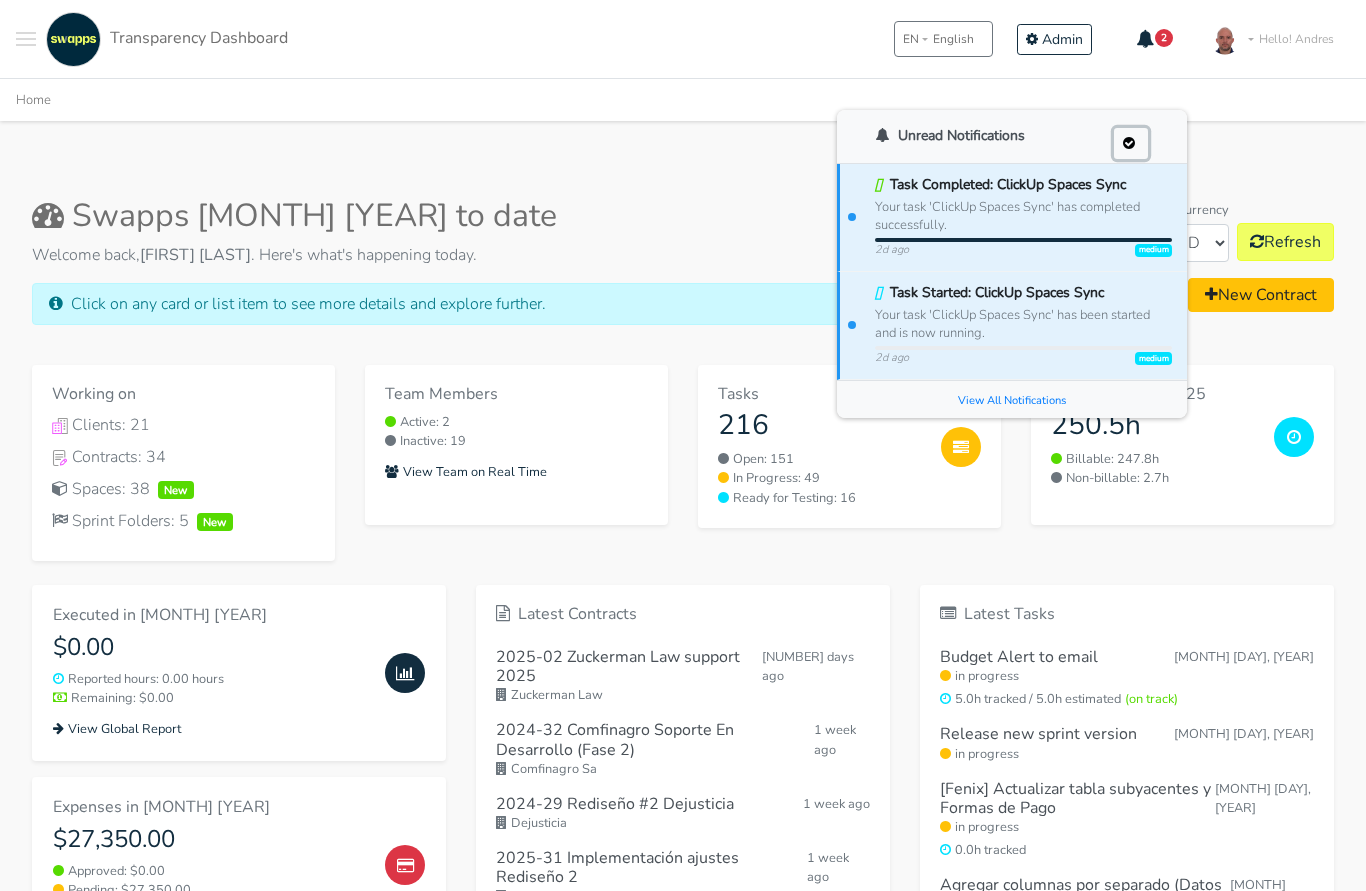 click at bounding box center (1129, 143) 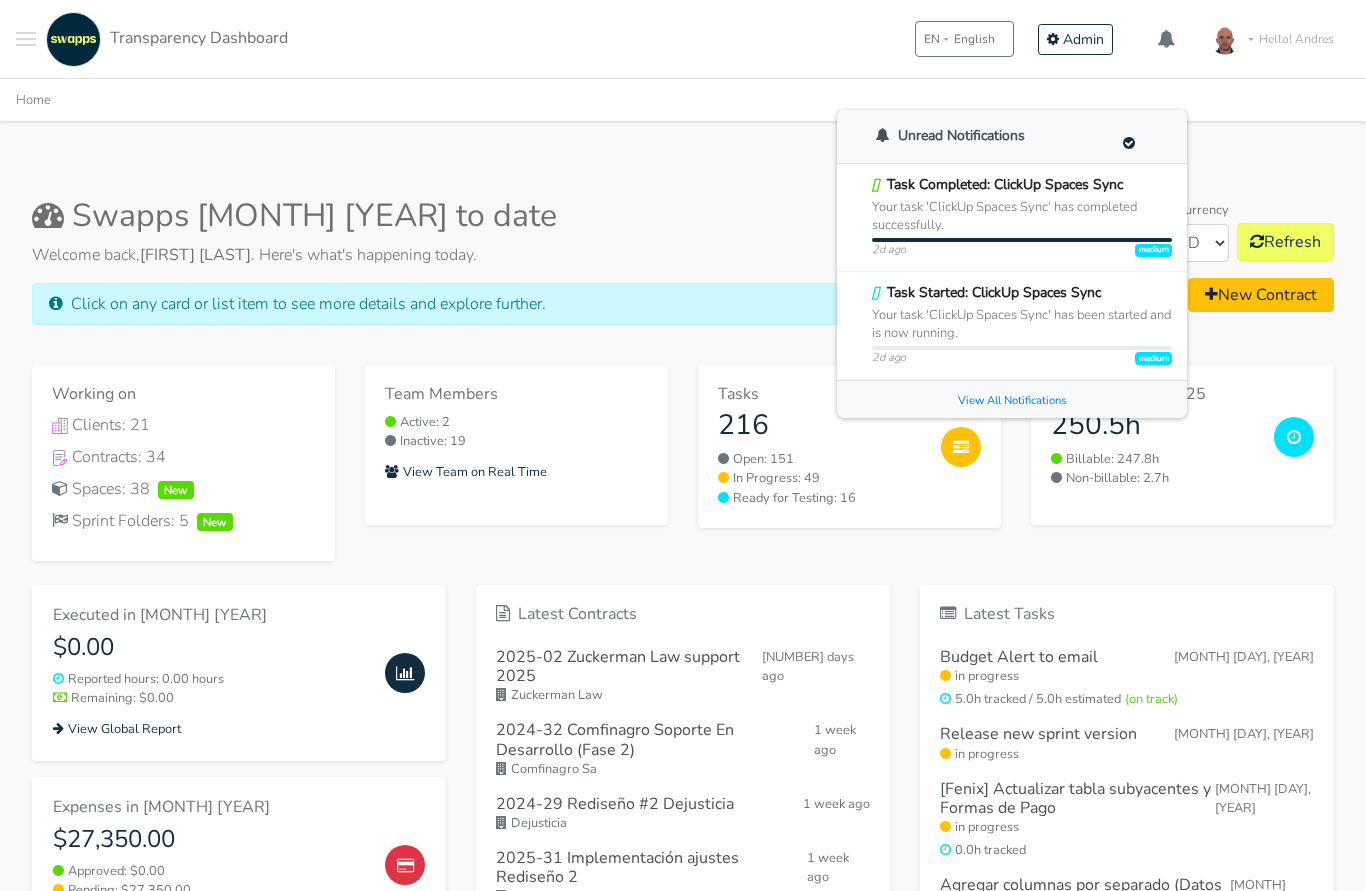 click on ".cls-1 {
fill: #F15CFF;
}
.cls-2 {
fill: #9a9a9a;
}
Clients
Contracts
Spaces
New
My Tickets
New
Sprints
New
.st0{fill:#6C6B86;}
.st1{fill:#FFFFFF;}
Tasks
Time
.st0{fill:#6C6B86;}
.st1{fill:#FFFFFF;}
Team
Global Report" at bounding box center (683, 897) 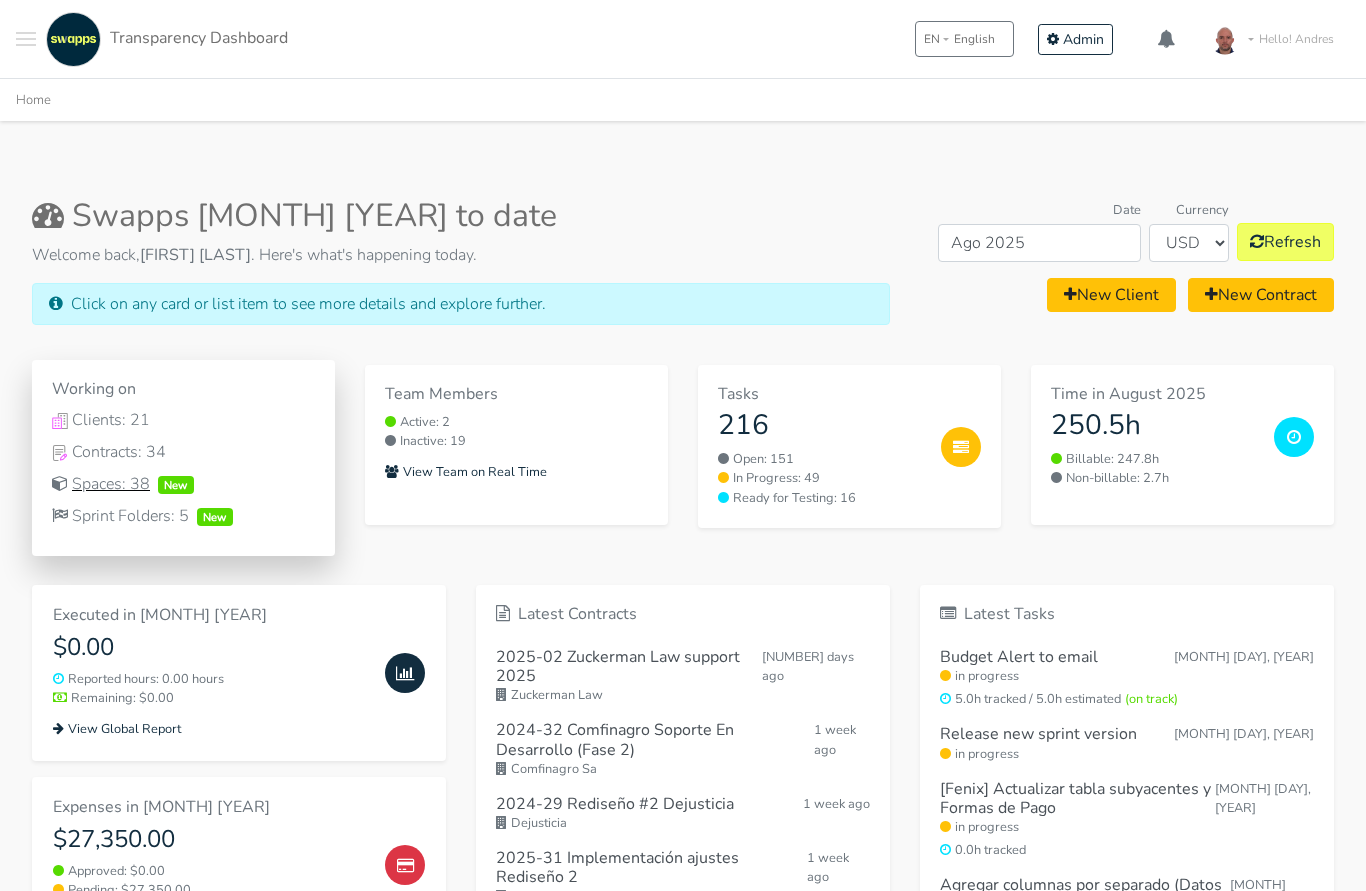 click on "Spaces: 38
New" at bounding box center [183, 484] 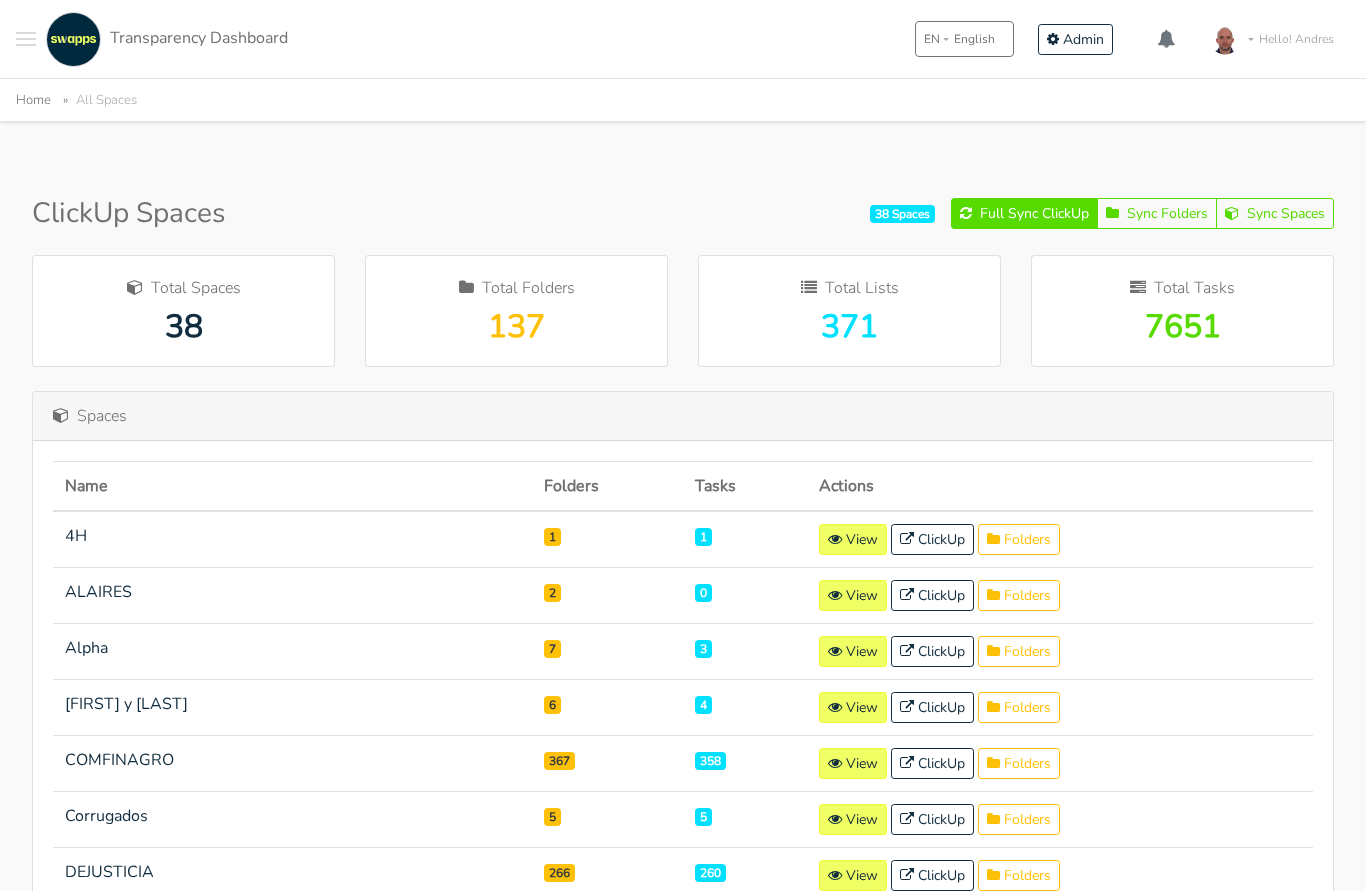 scroll, scrollTop: 0, scrollLeft: 0, axis: both 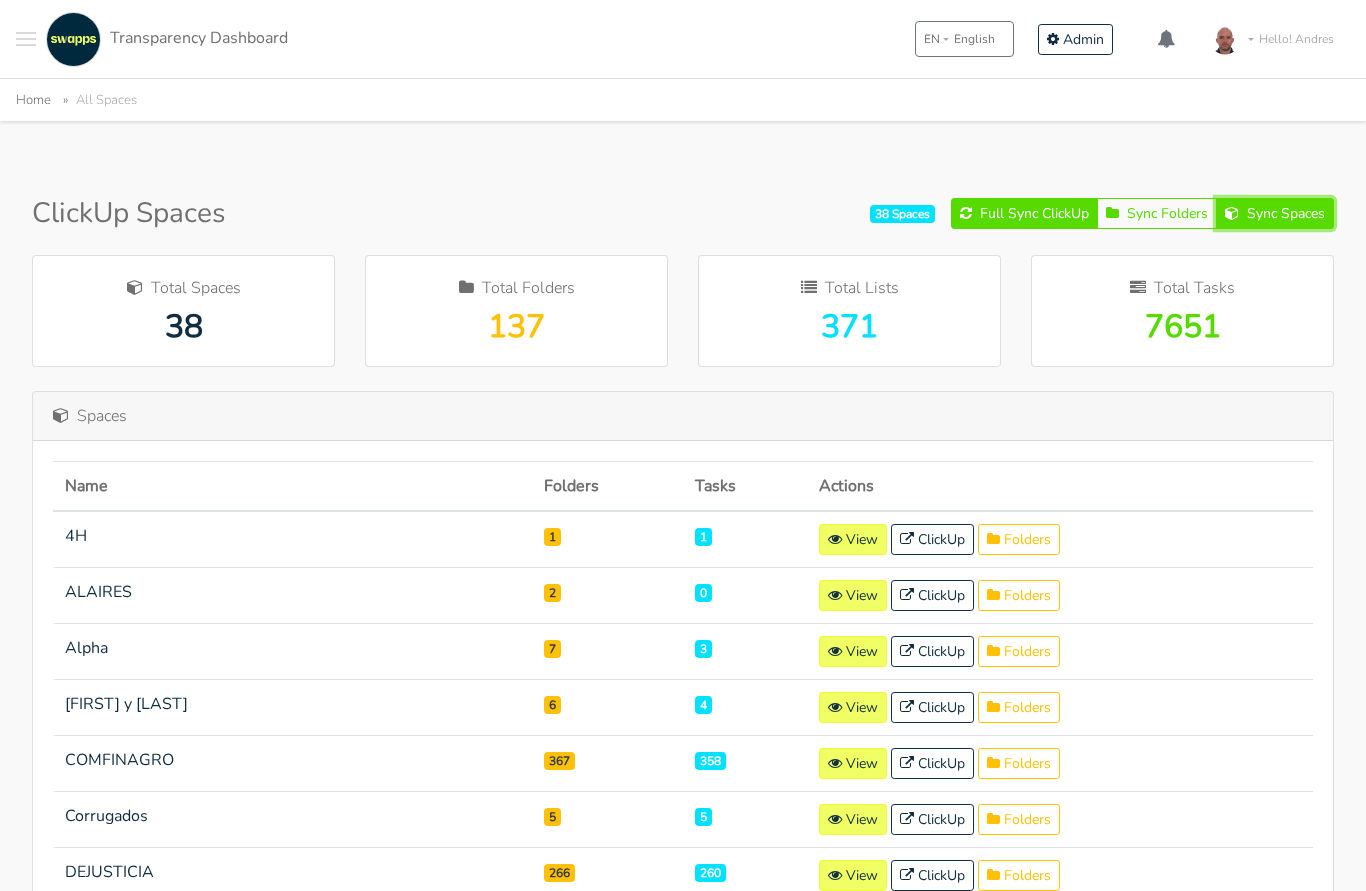 click on "Sync Spaces" at bounding box center [1275, 213] 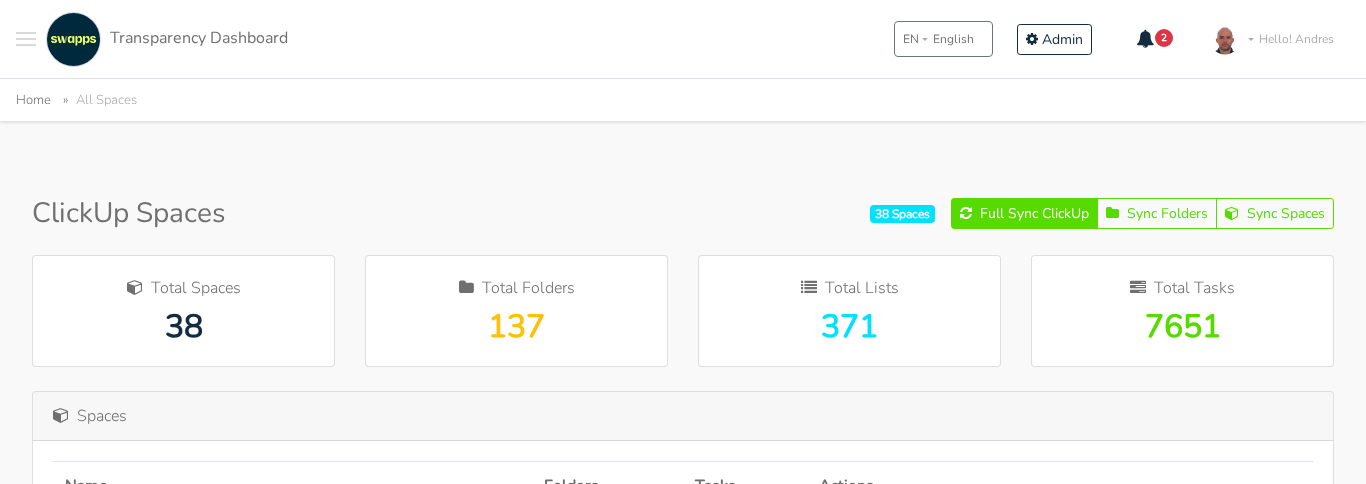 scroll, scrollTop: 0, scrollLeft: 0, axis: both 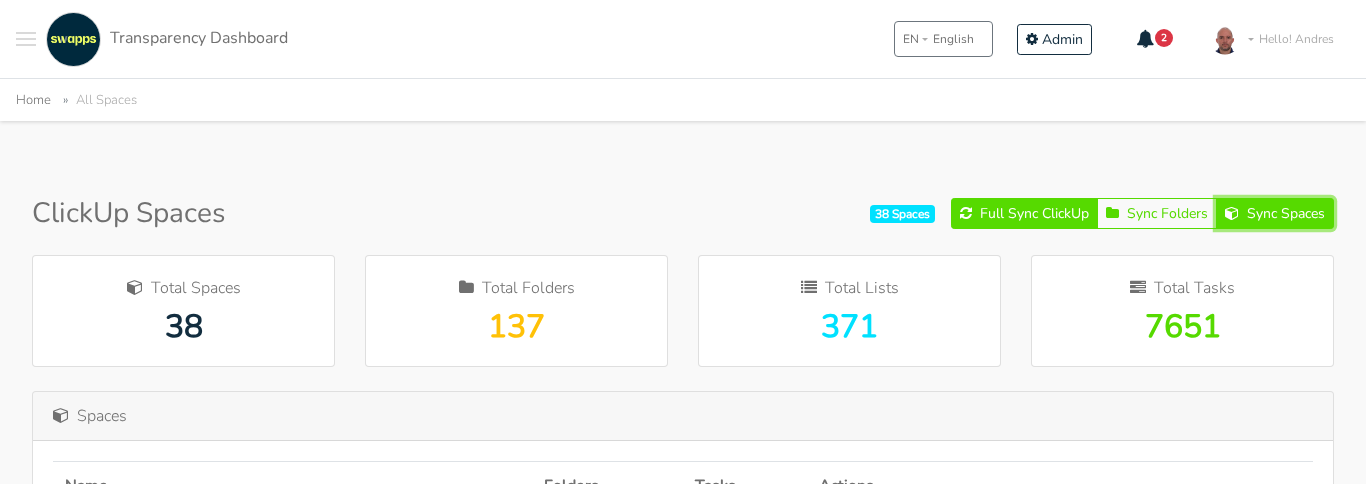 click on "Sync Spaces" at bounding box center [1275, 213] 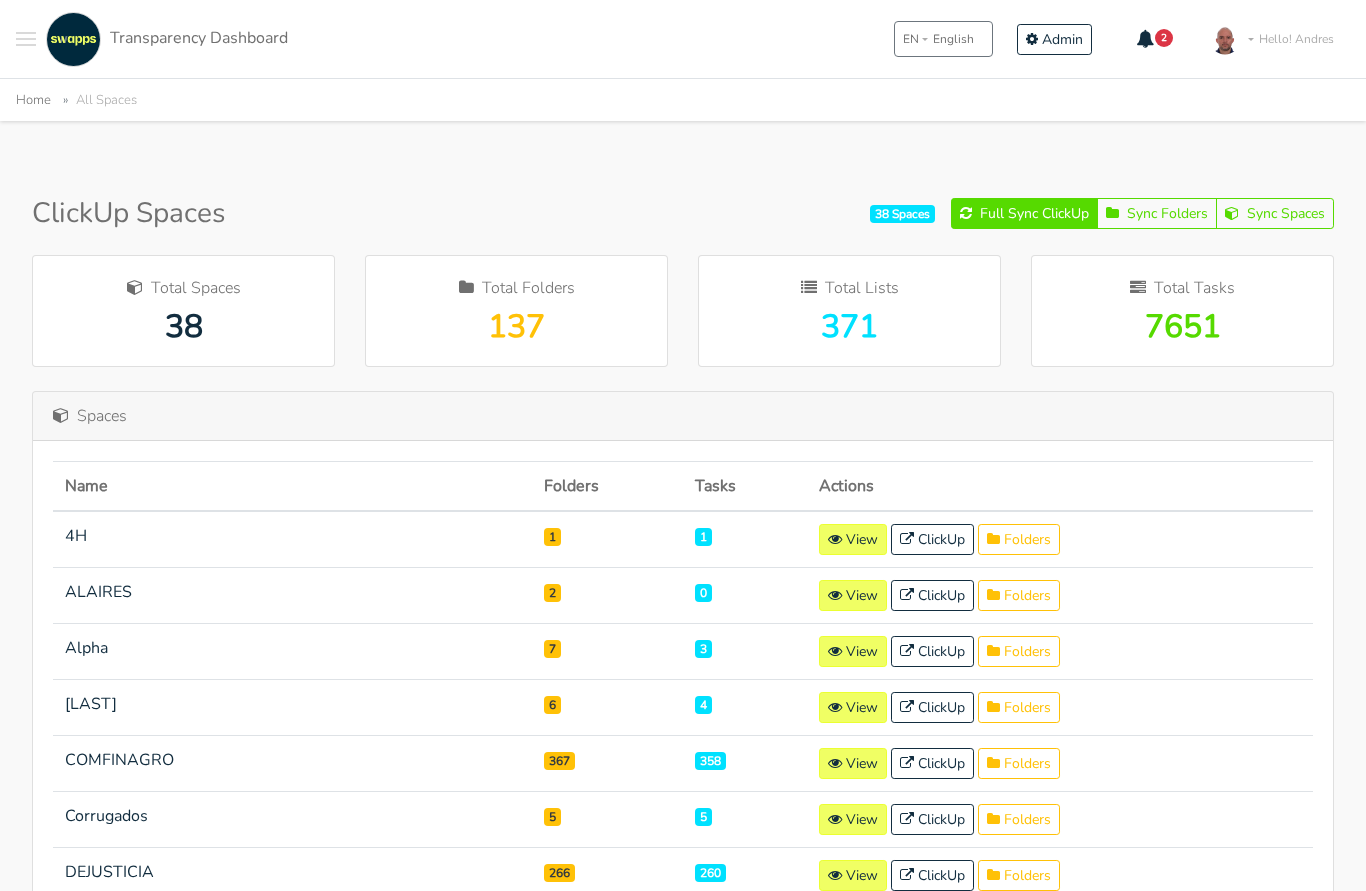 click on "Transparency Dashboard" at bounding box center [164, 39] 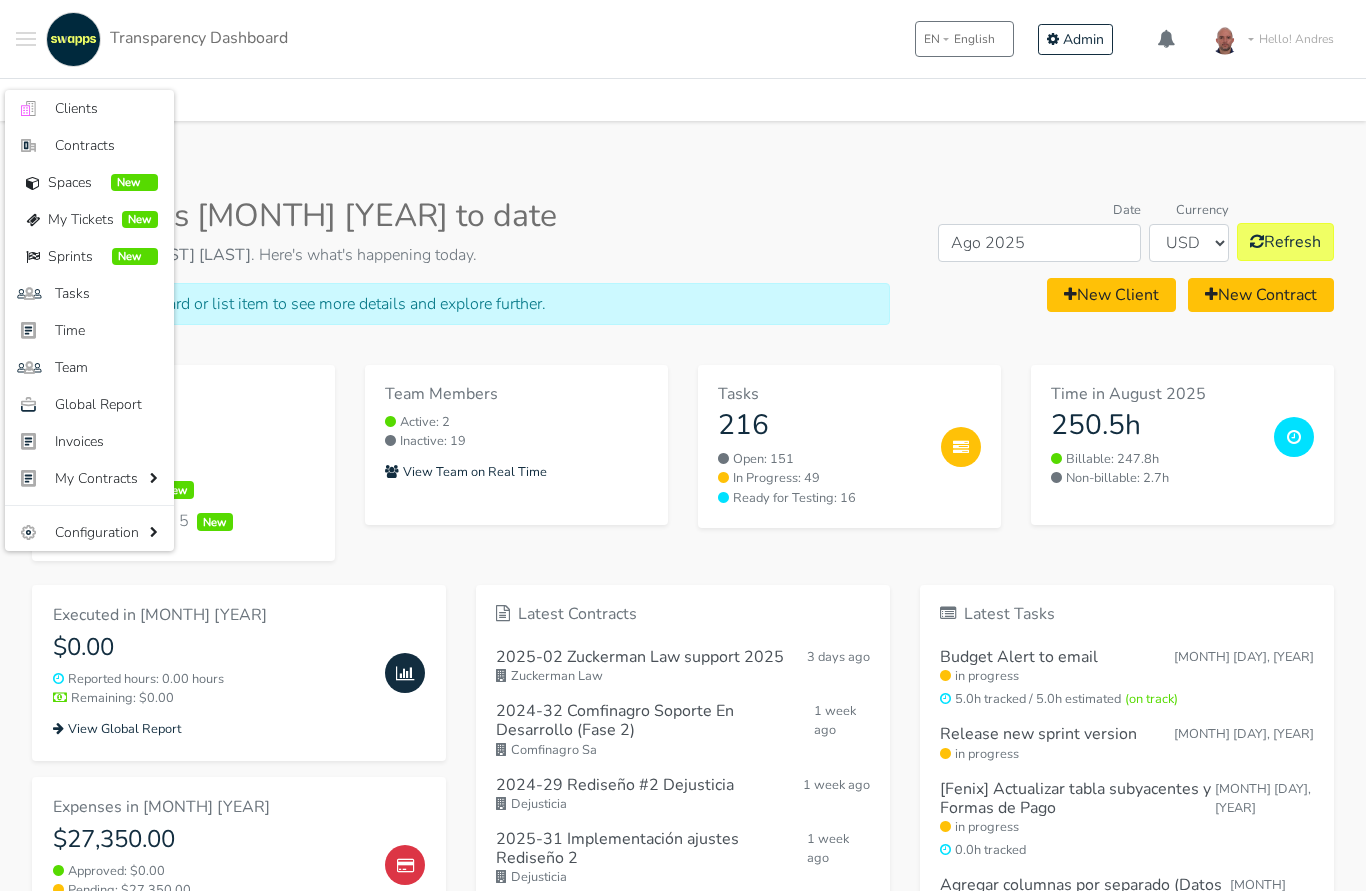 scroll, scrollTop: 0, scrollLeft: 0, axis: both 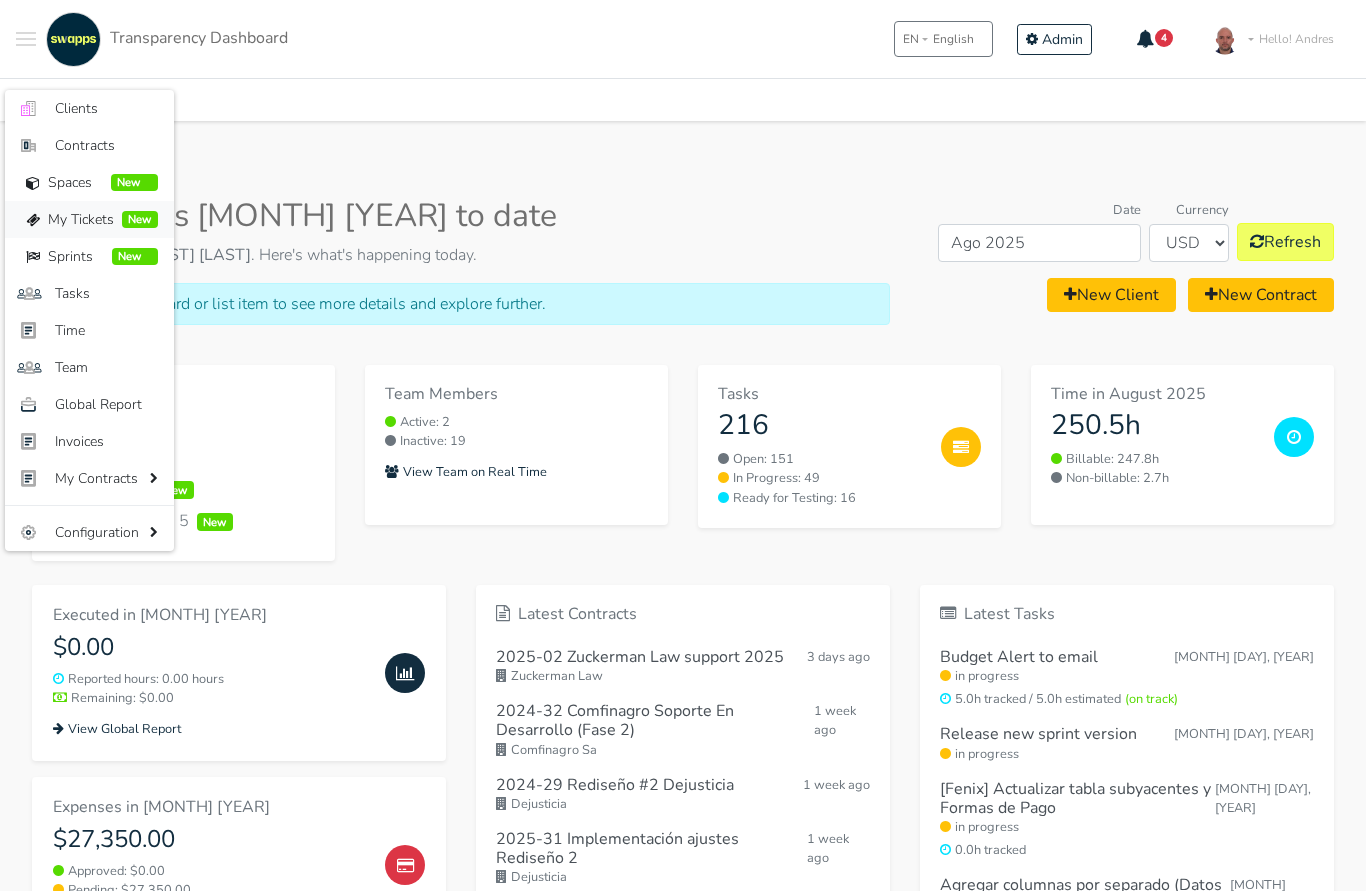click on "My Tickets
New" at bounding box center (89, 219) 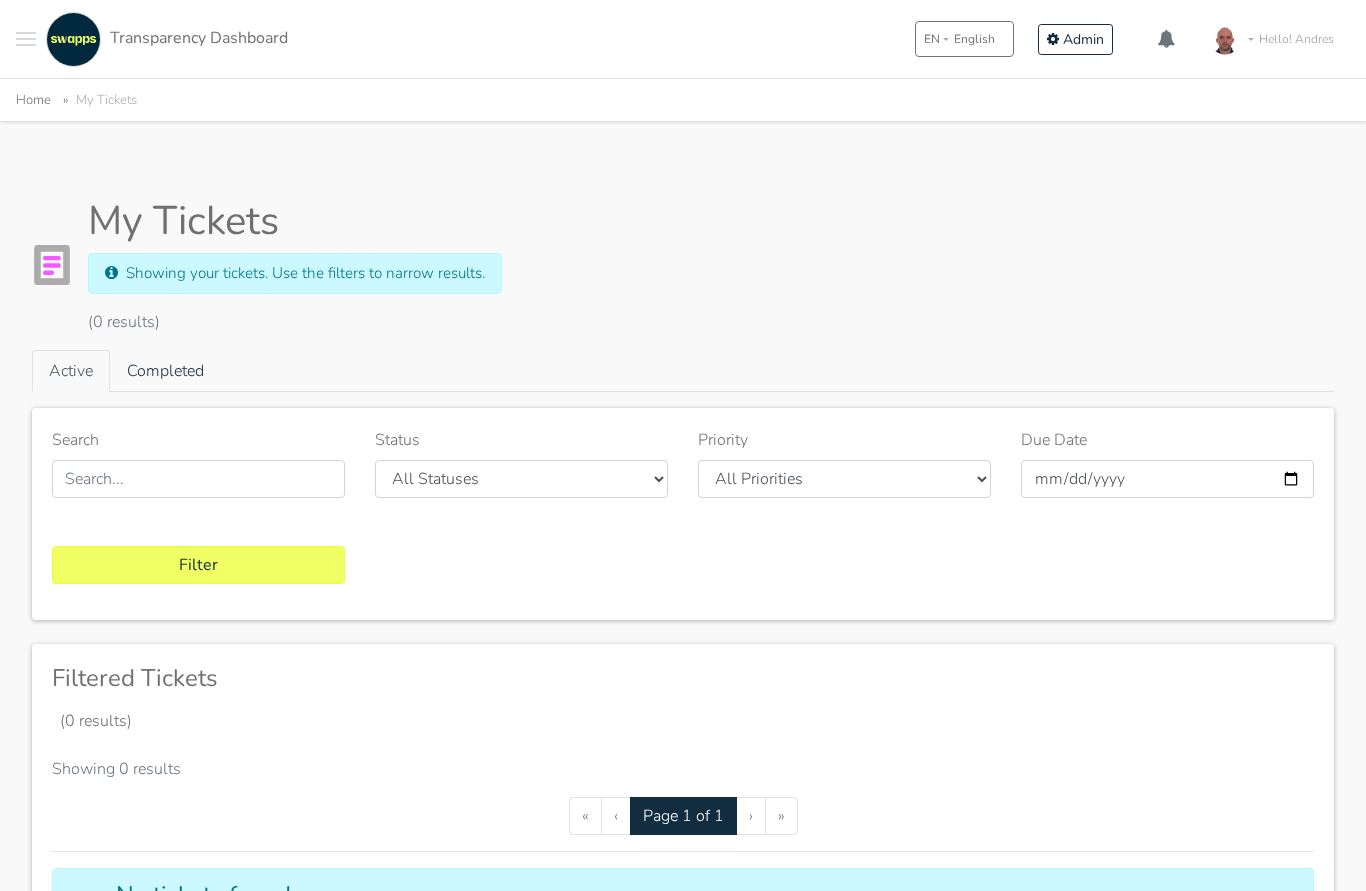 scroll, scrollTop: 0, scrollLeft: 0, axis: both 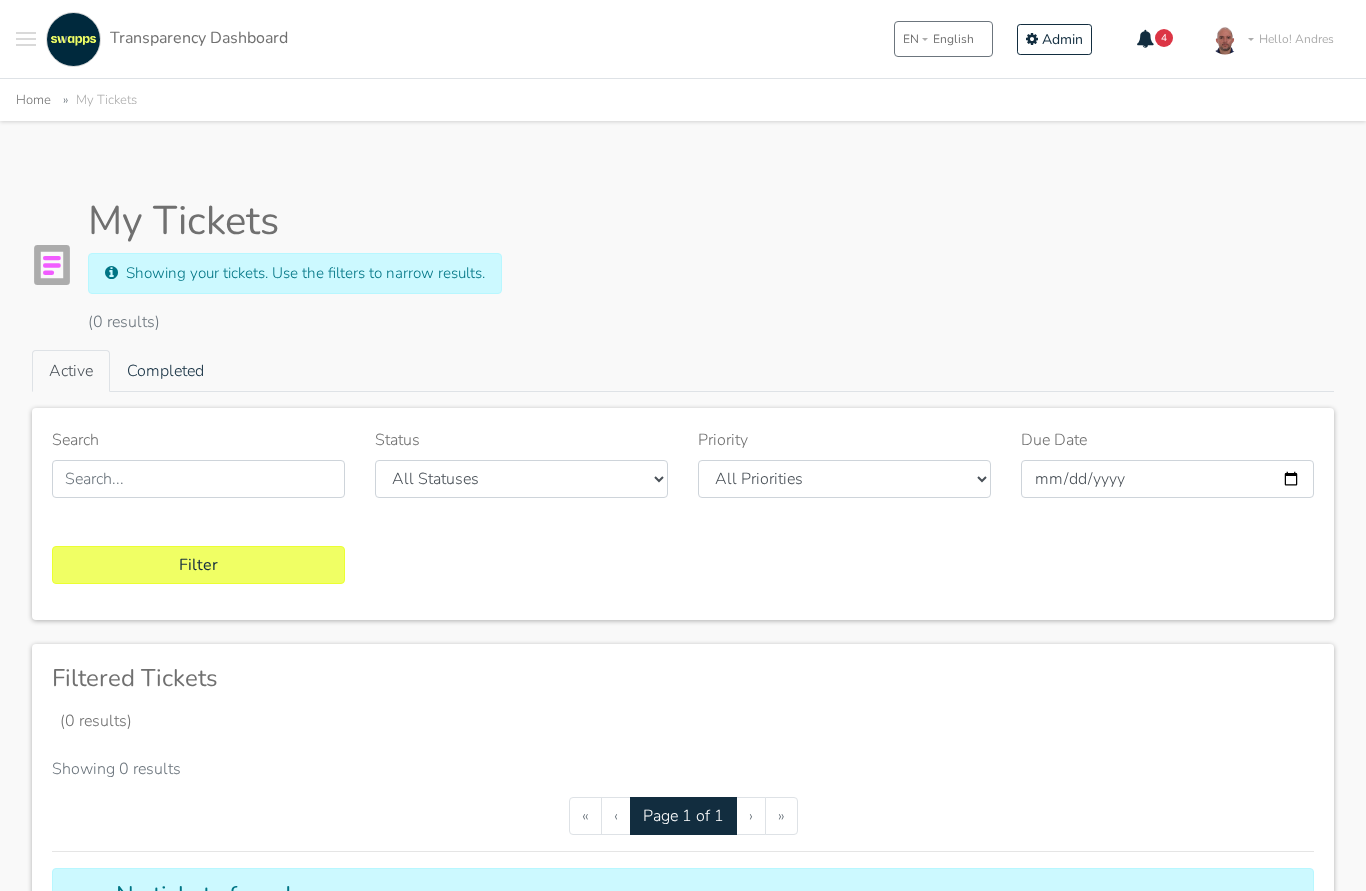 click on "Transparency Dashboard" at bounding box center (199, 38) 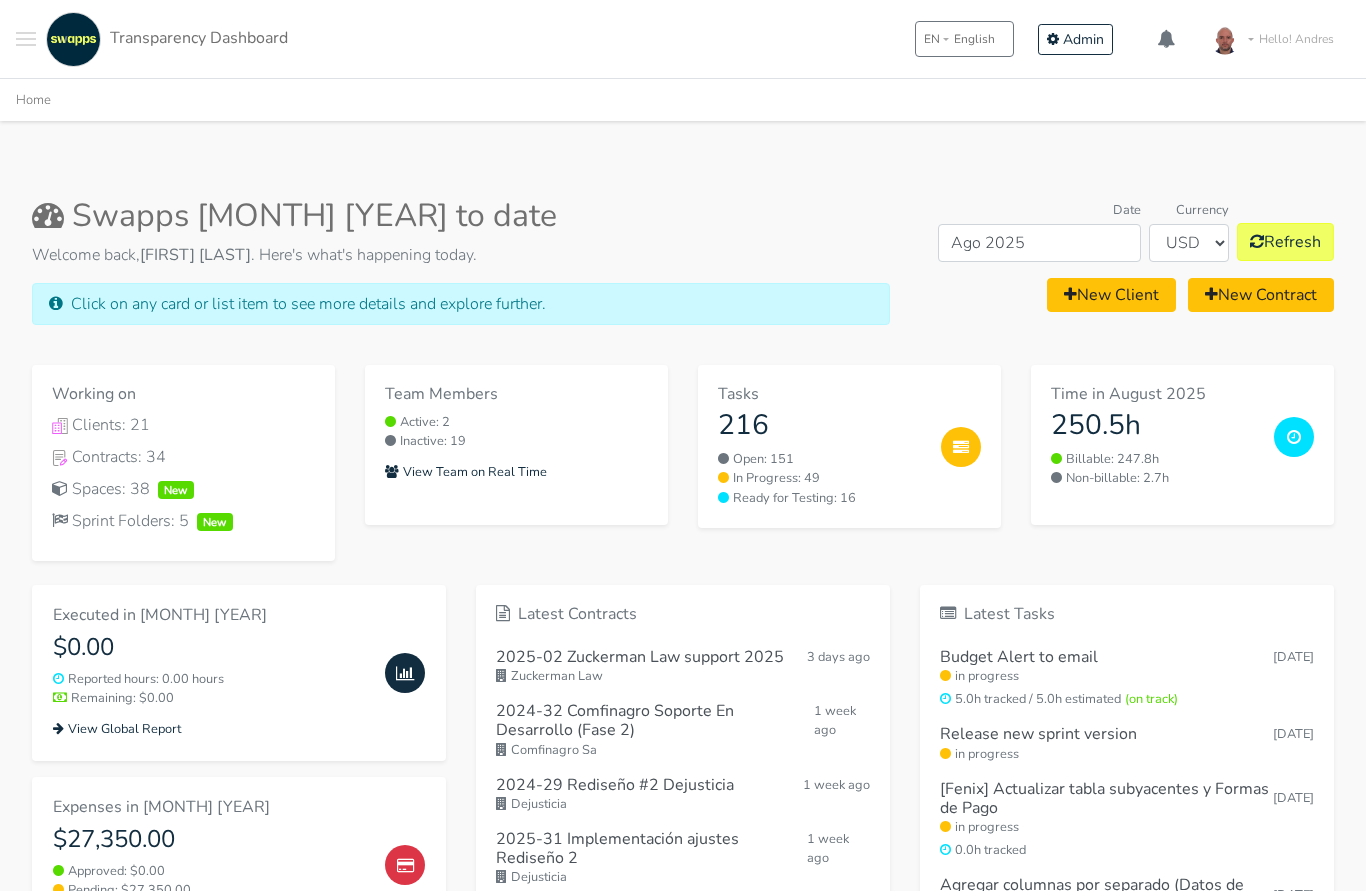 scroll, scrollTop: 0, scrollLeft: 0, axis: both 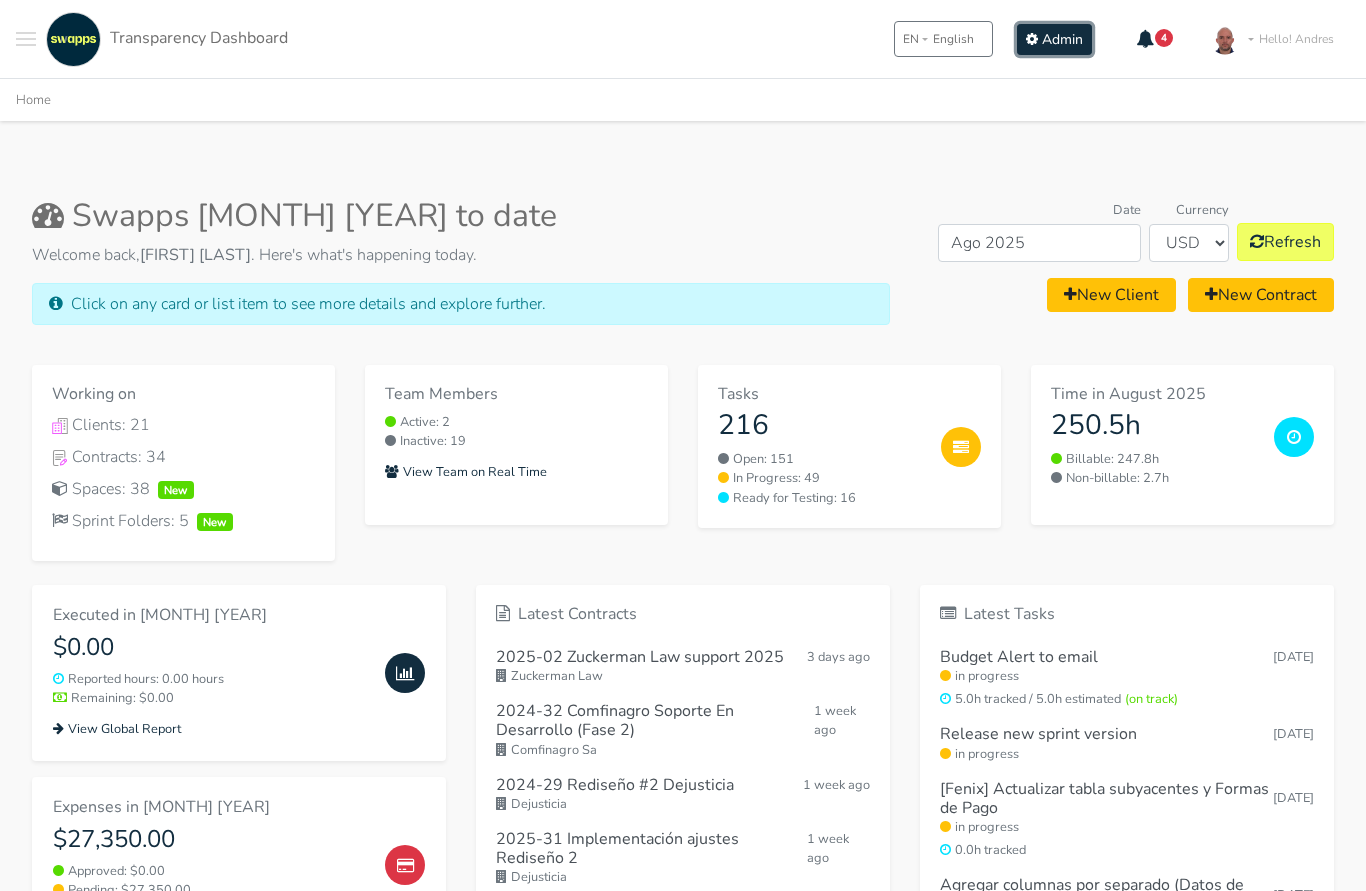 click on "Admin" at bounding box center [1062, 39] 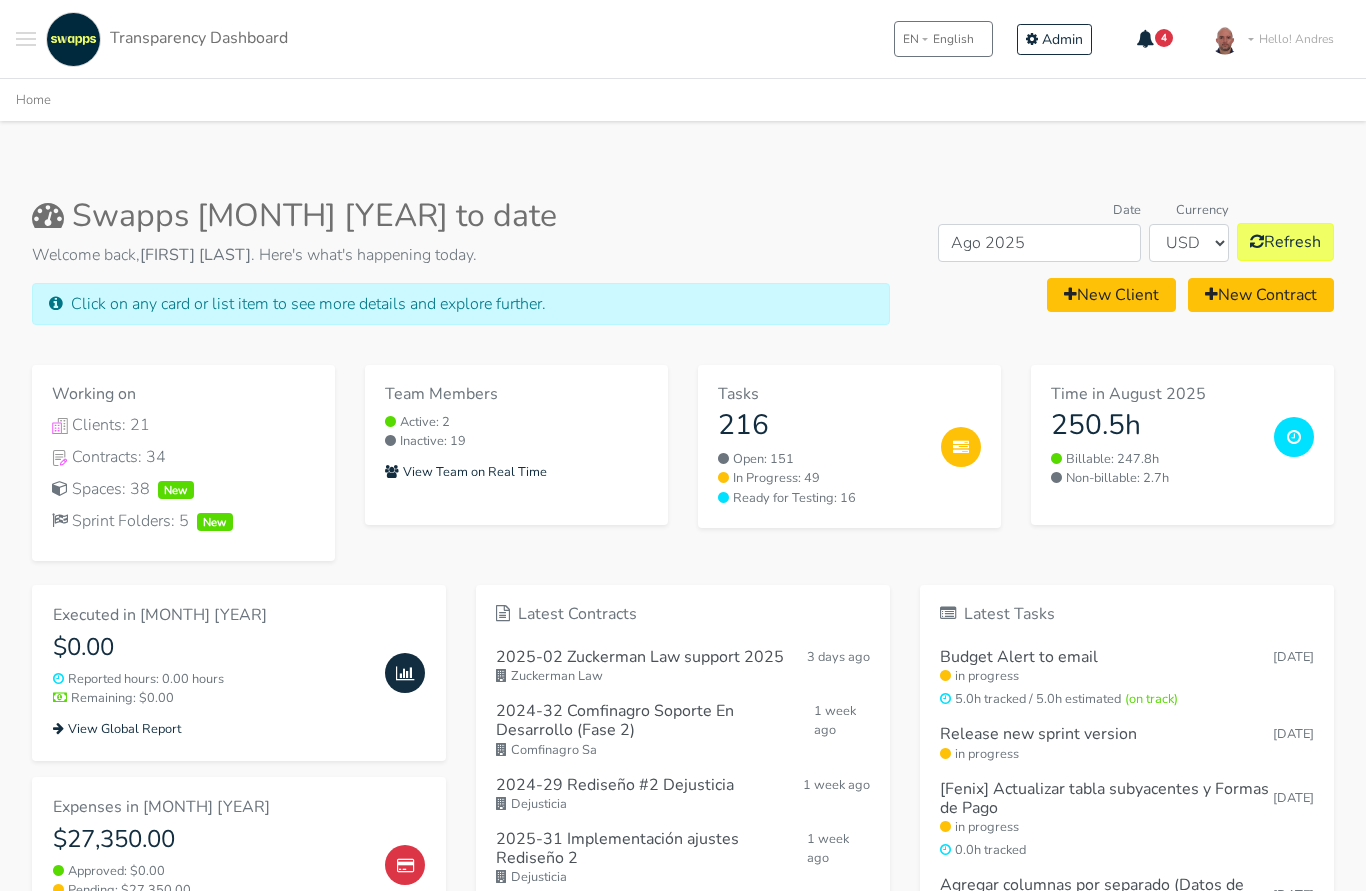 click at bounding box center [26, 39] 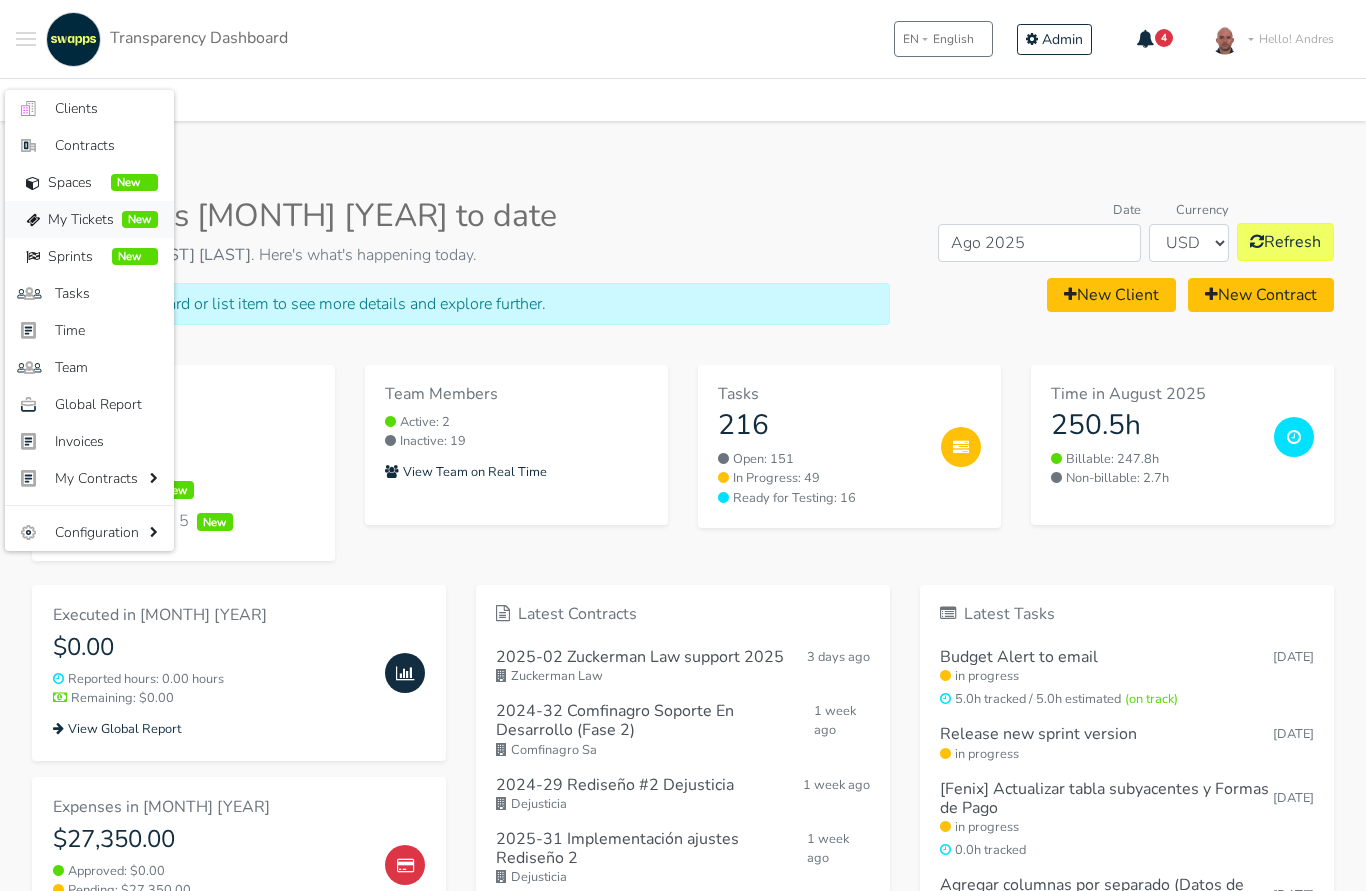 click on "My Tickets" at bounding box center (81, 219) 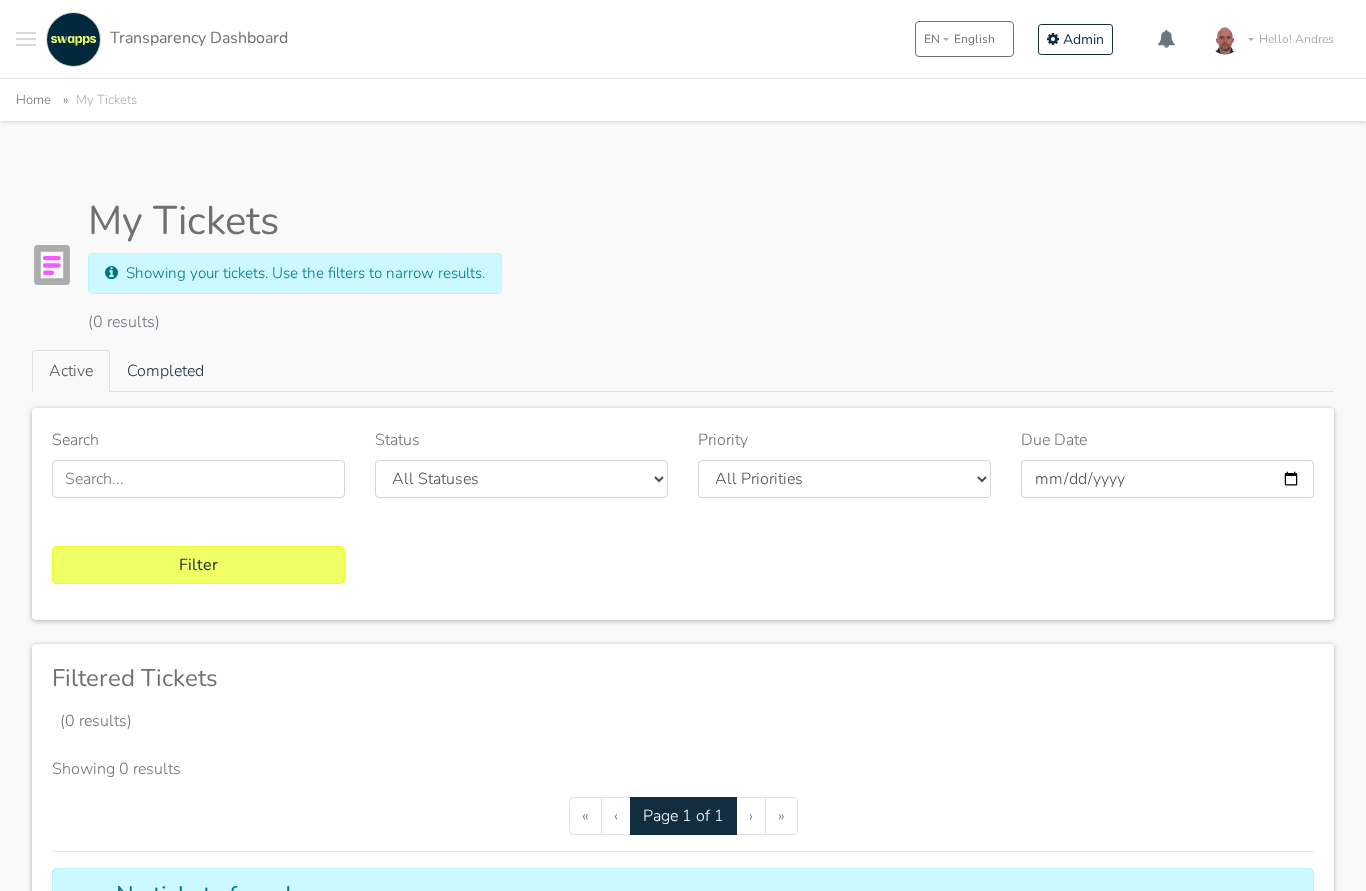 scroll, scrollTop: 0, scrollLeft: 0, axis: both 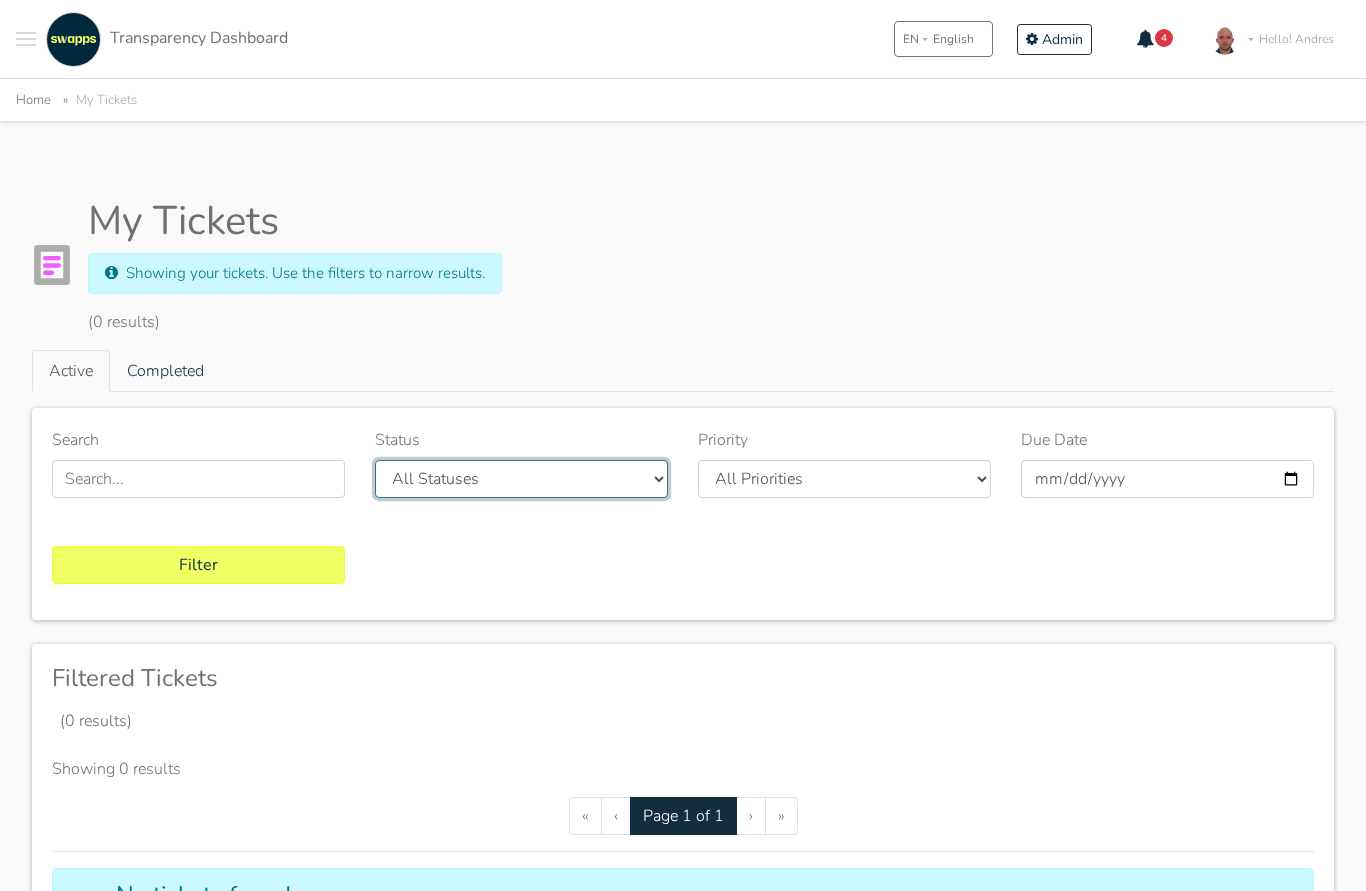 click on "All Statuses" at bounding box center [521, 479] 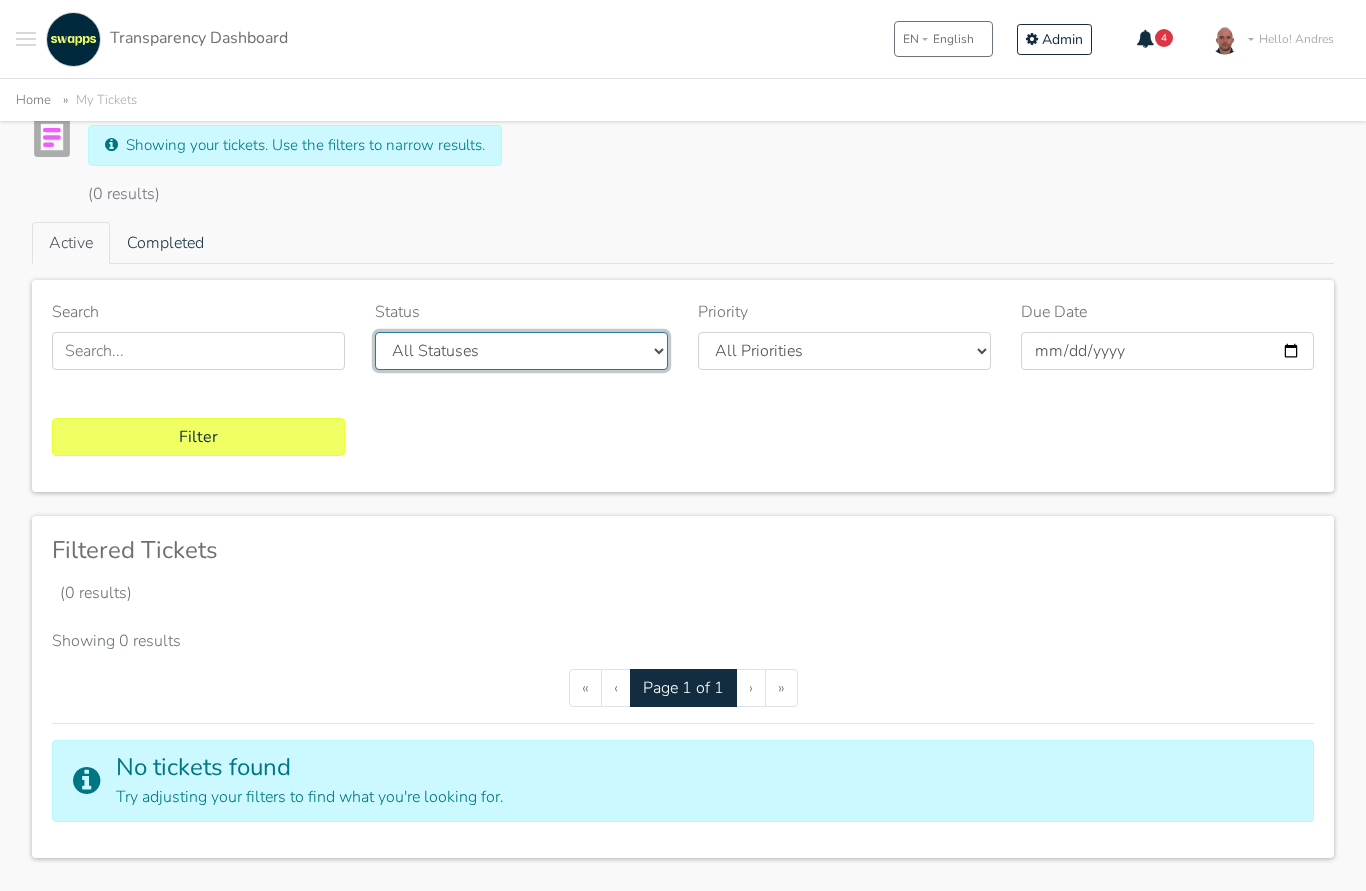 scroll, scrollTop: 0, scrollLeft: 0, axis: both 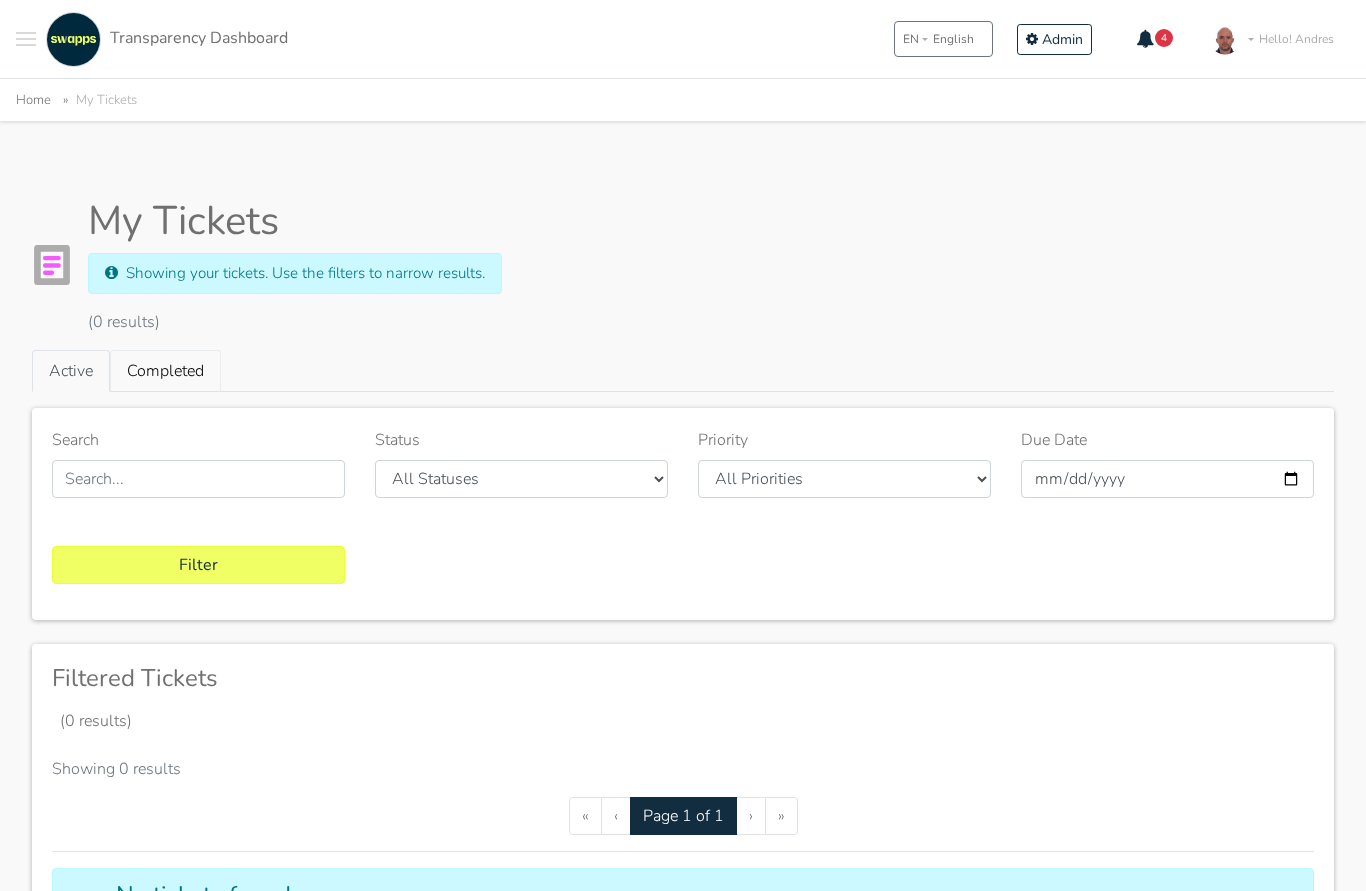 click on "Completed" at bounding box center (165, 371) 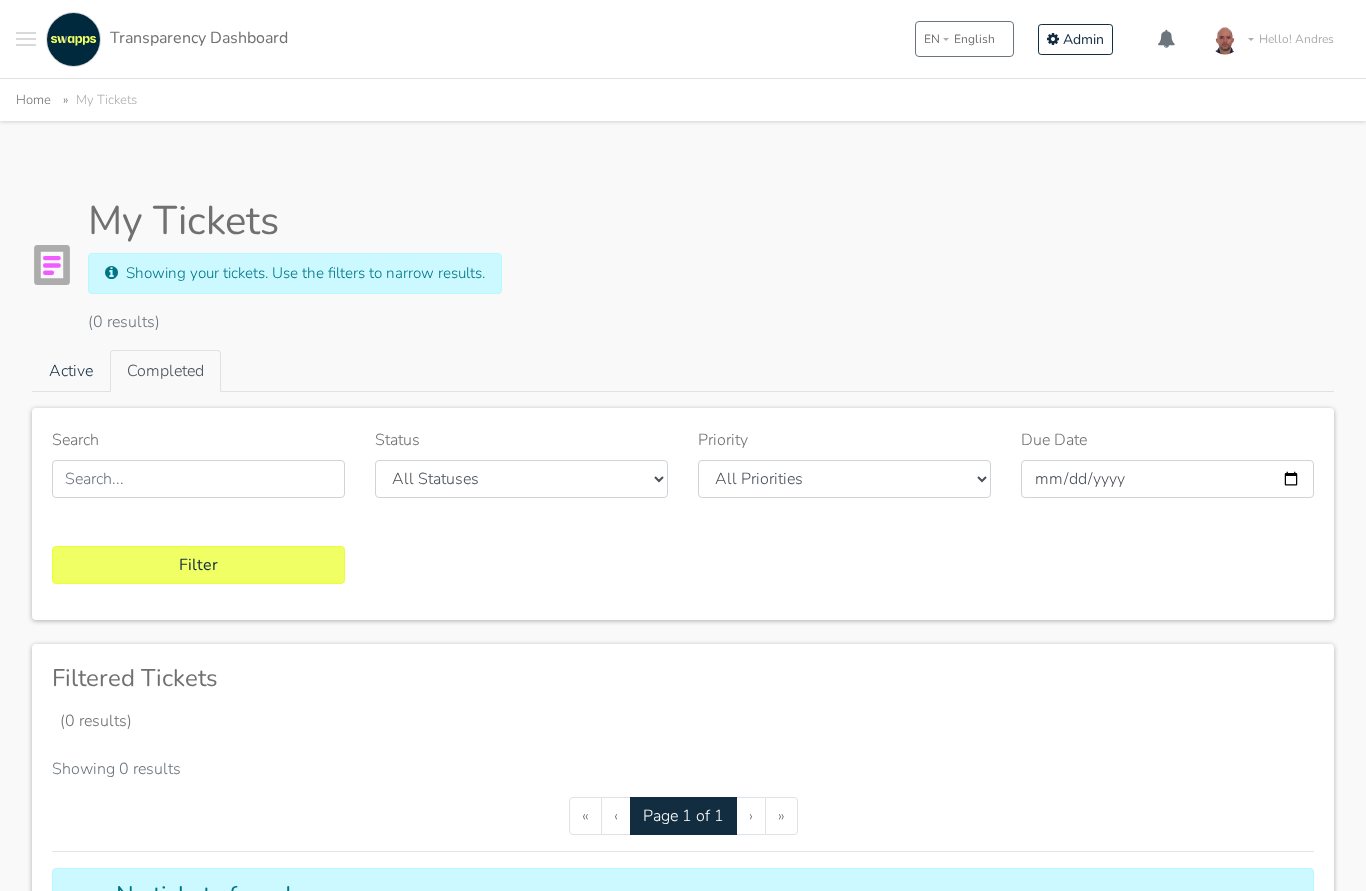 scroll, scrollTop: 0, scrollLeft: 0, axis: both 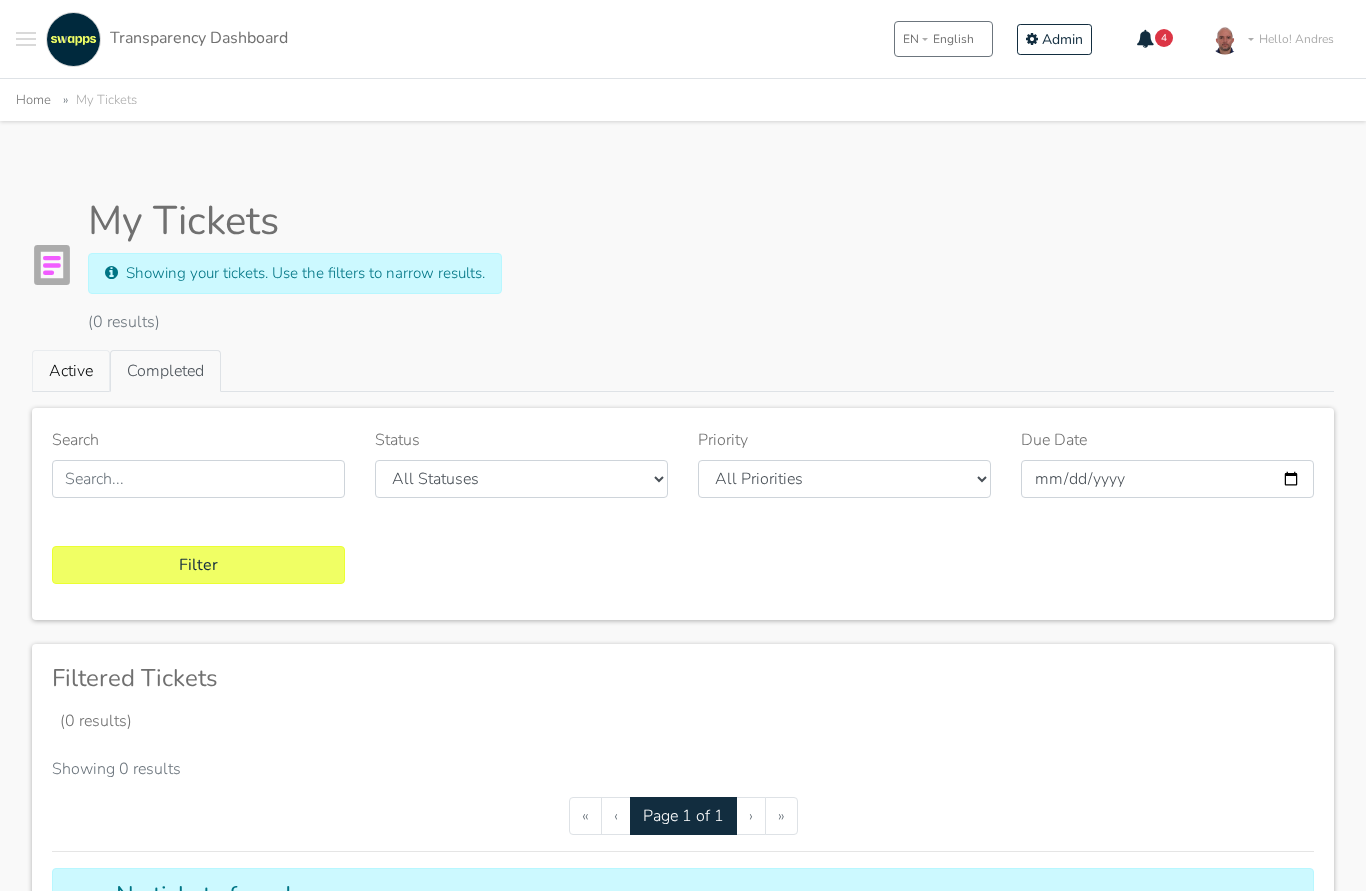 click on "Active" at bounding box center (71, 371) 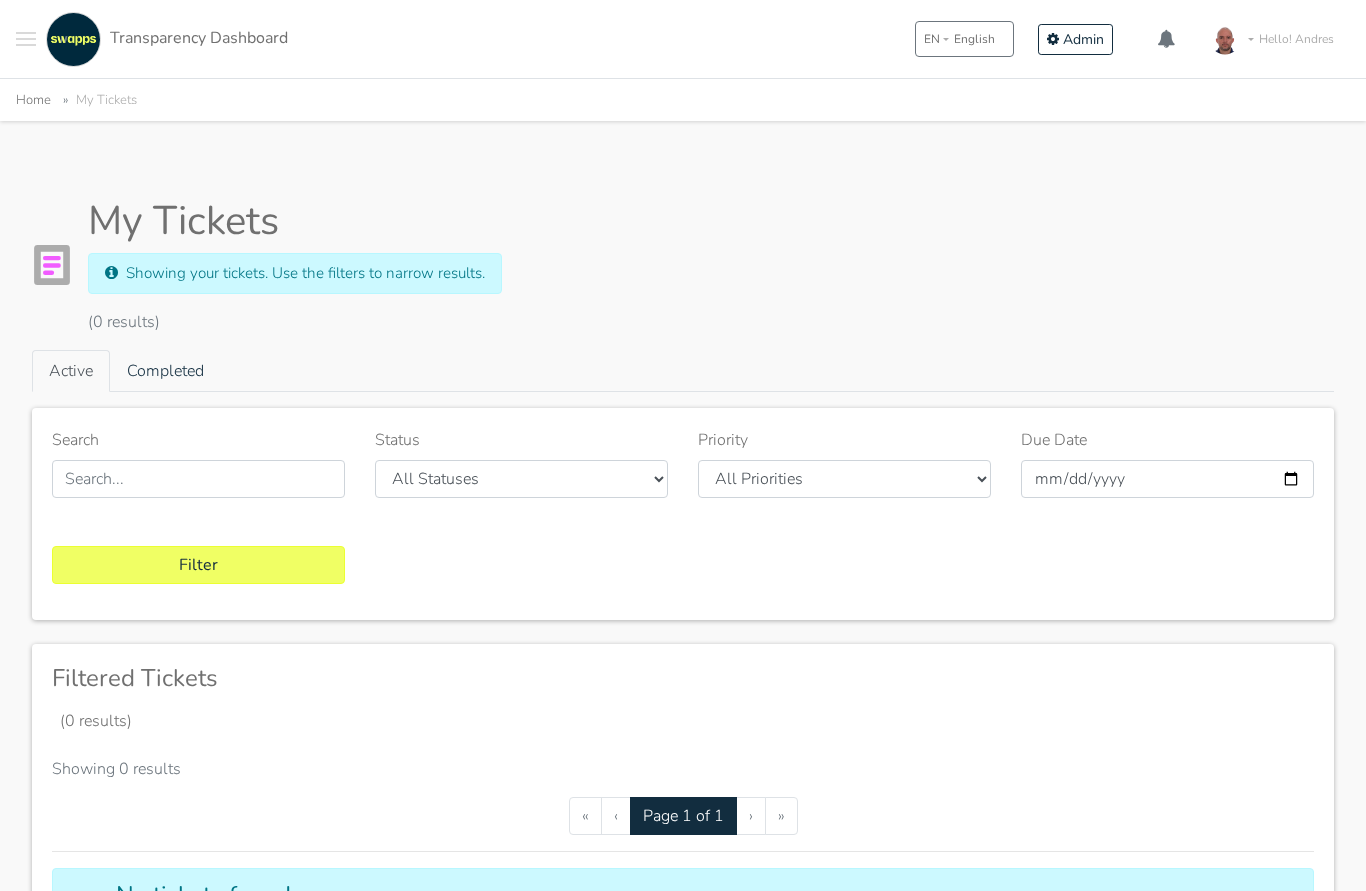 scroll, scrollTop: 0, scrollLeft: 0, axis: both 